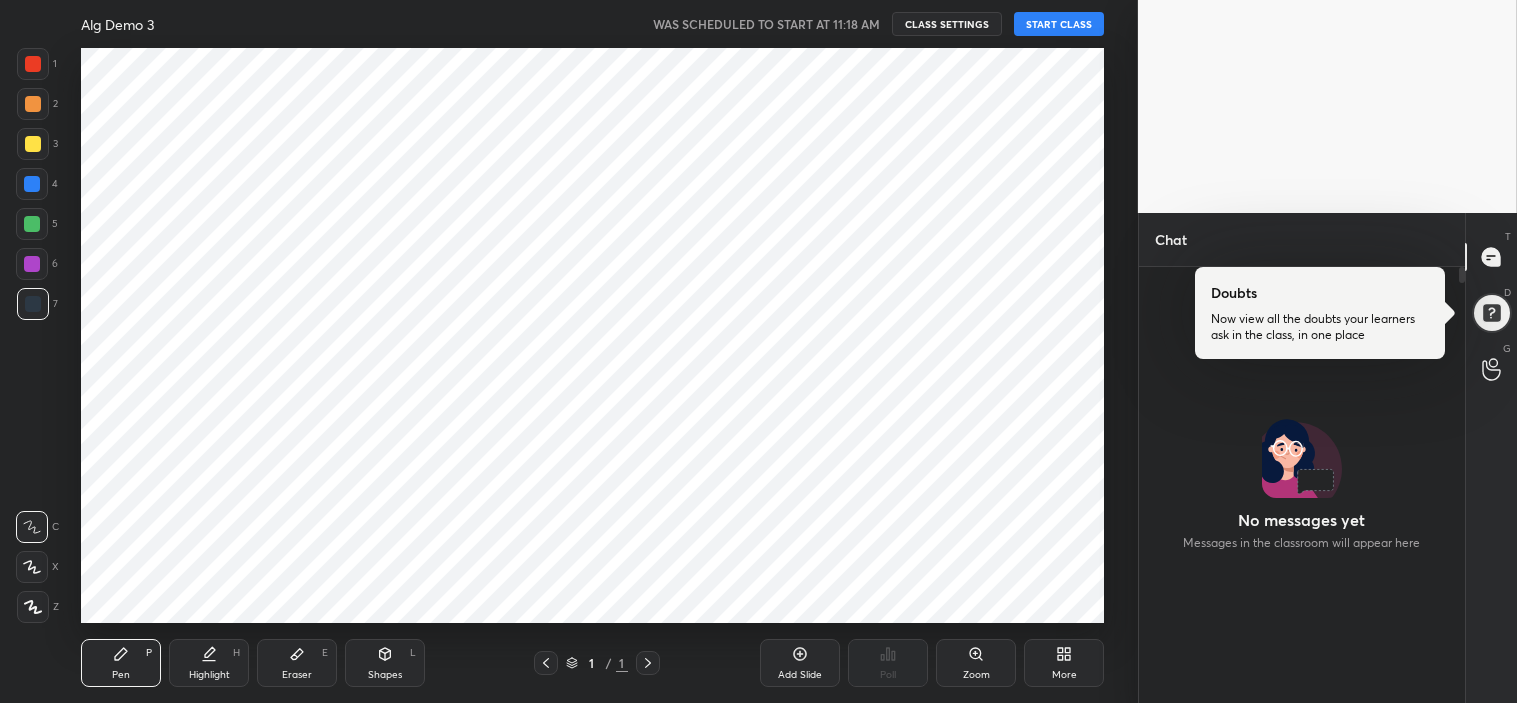 scroll, scrollTop: 0, scrollLeft: 0, axis: both 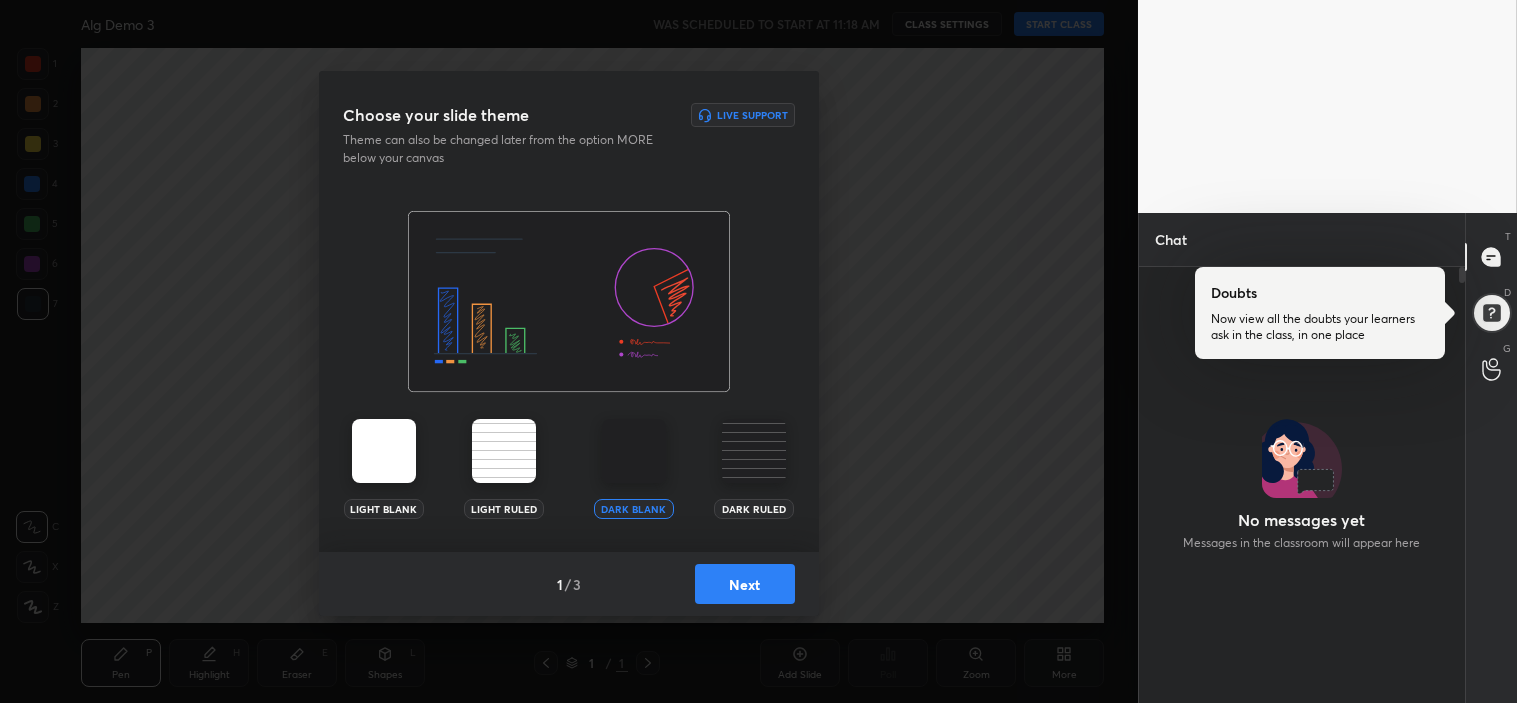 click at bounding box center [634, 451] 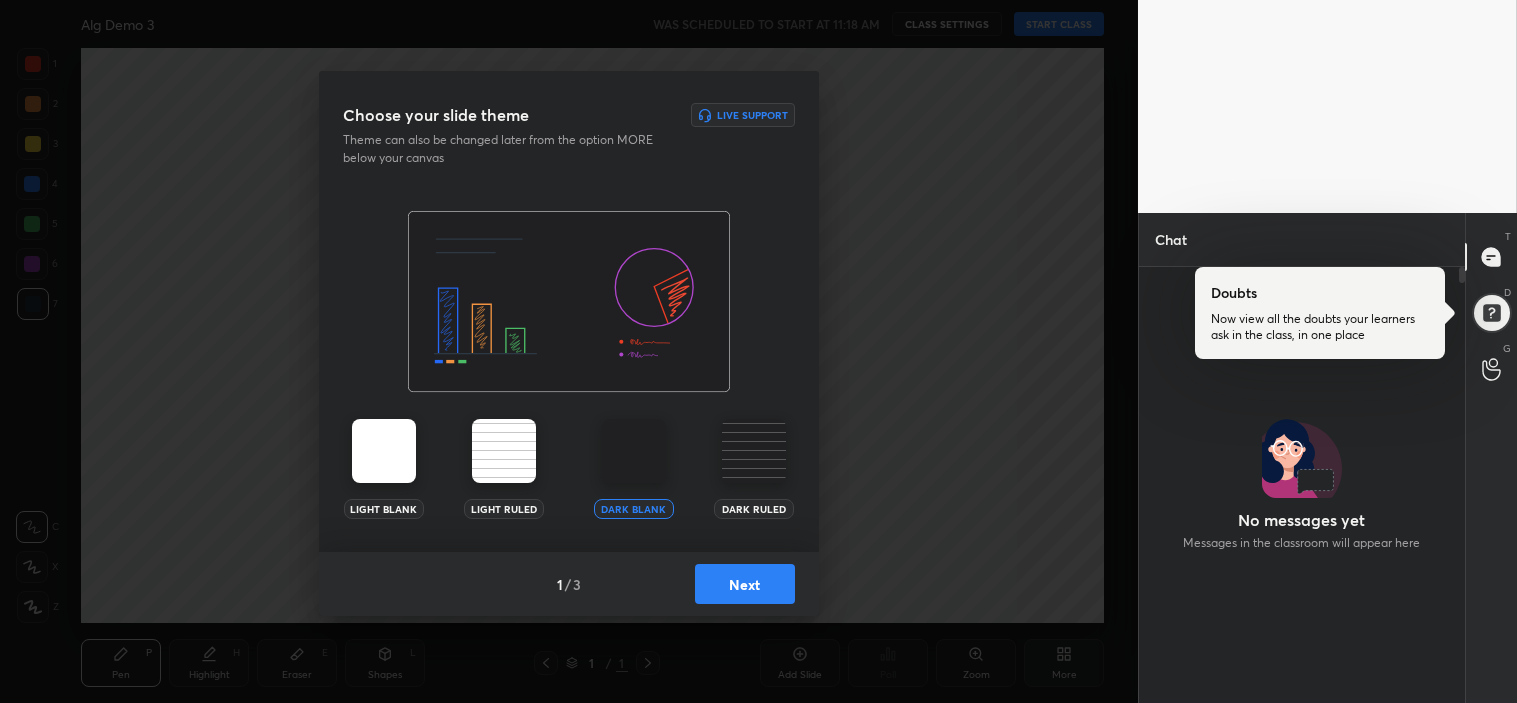 scroll, scrollTop: 382, scrollLeft: 320, axis: both 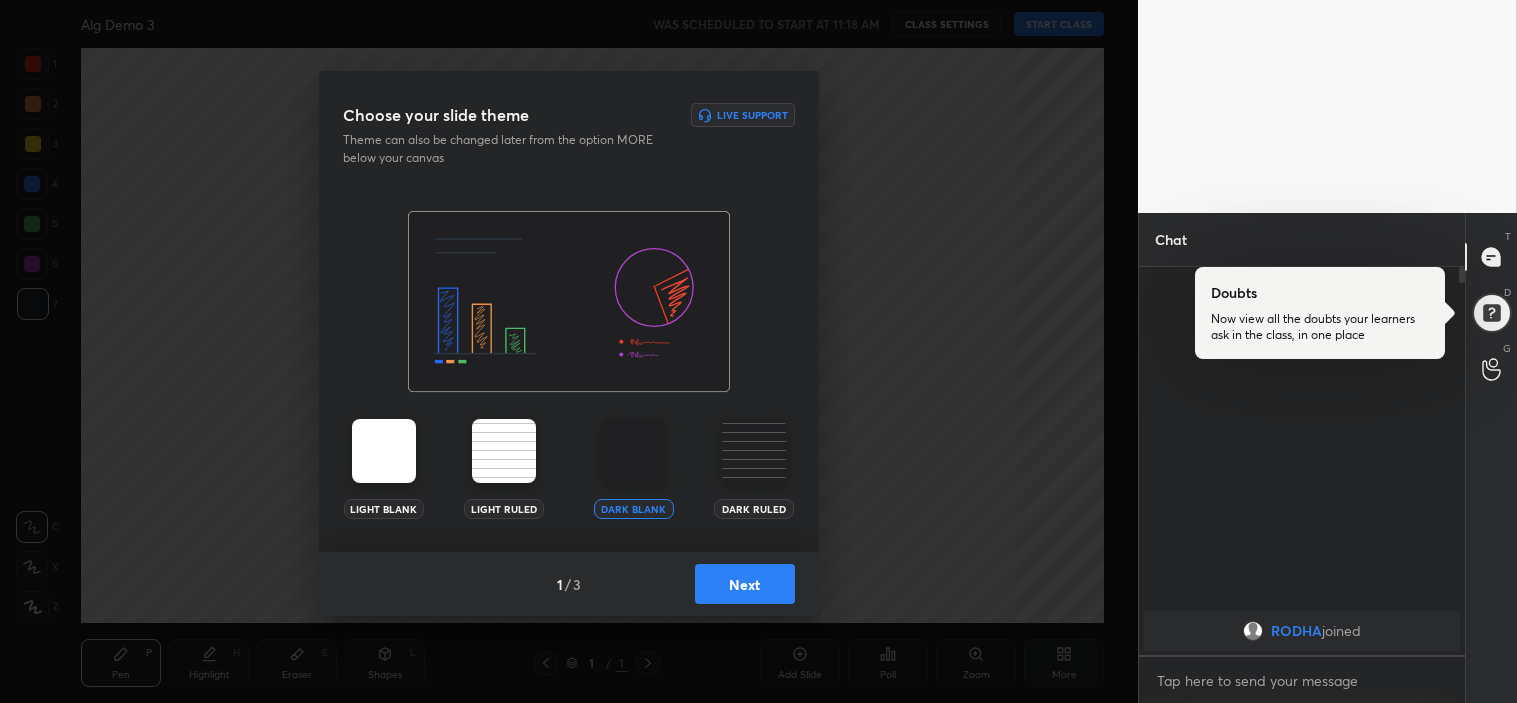 click on "Next" at bounding box center [745, 584] 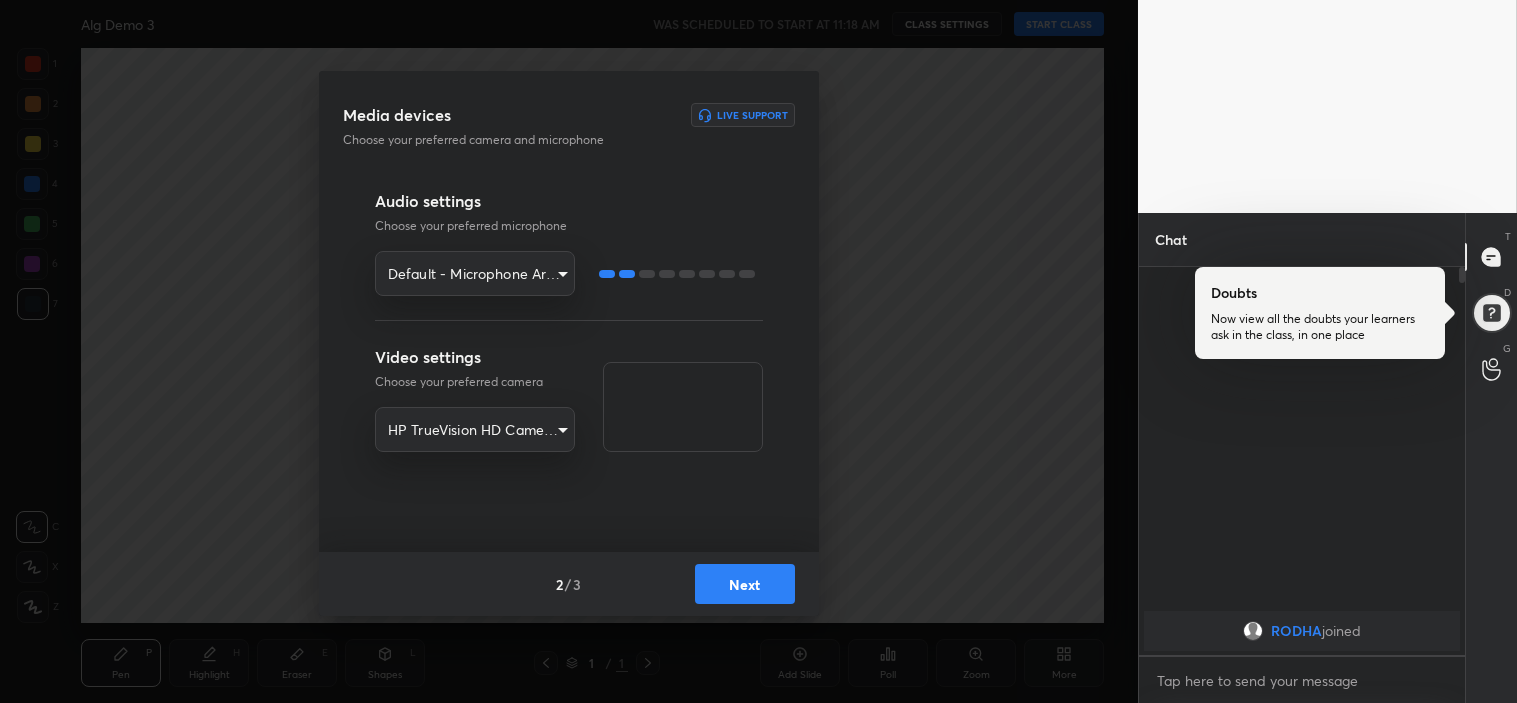 click on "Next" at bounding box center (745, 584) 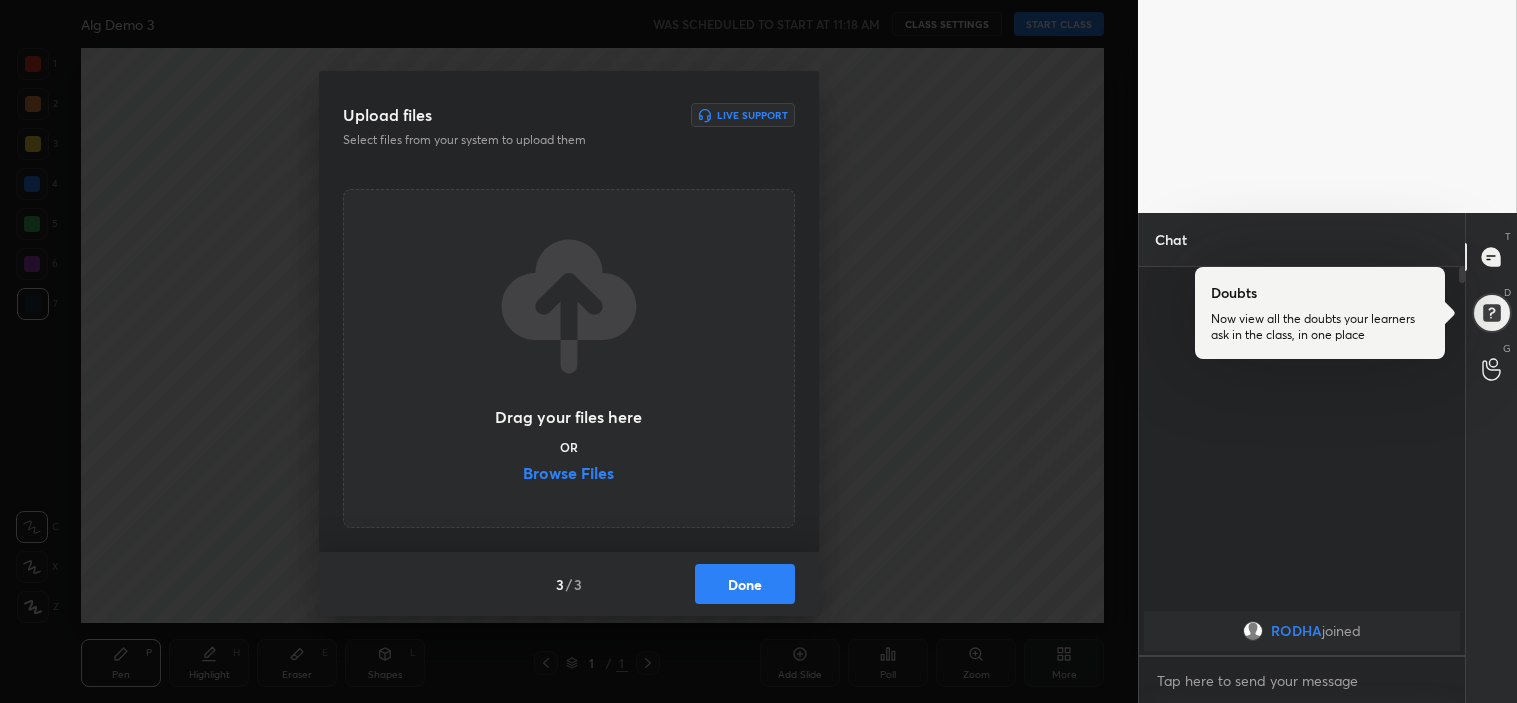 click on "Done" at bounding box center (745, 584) 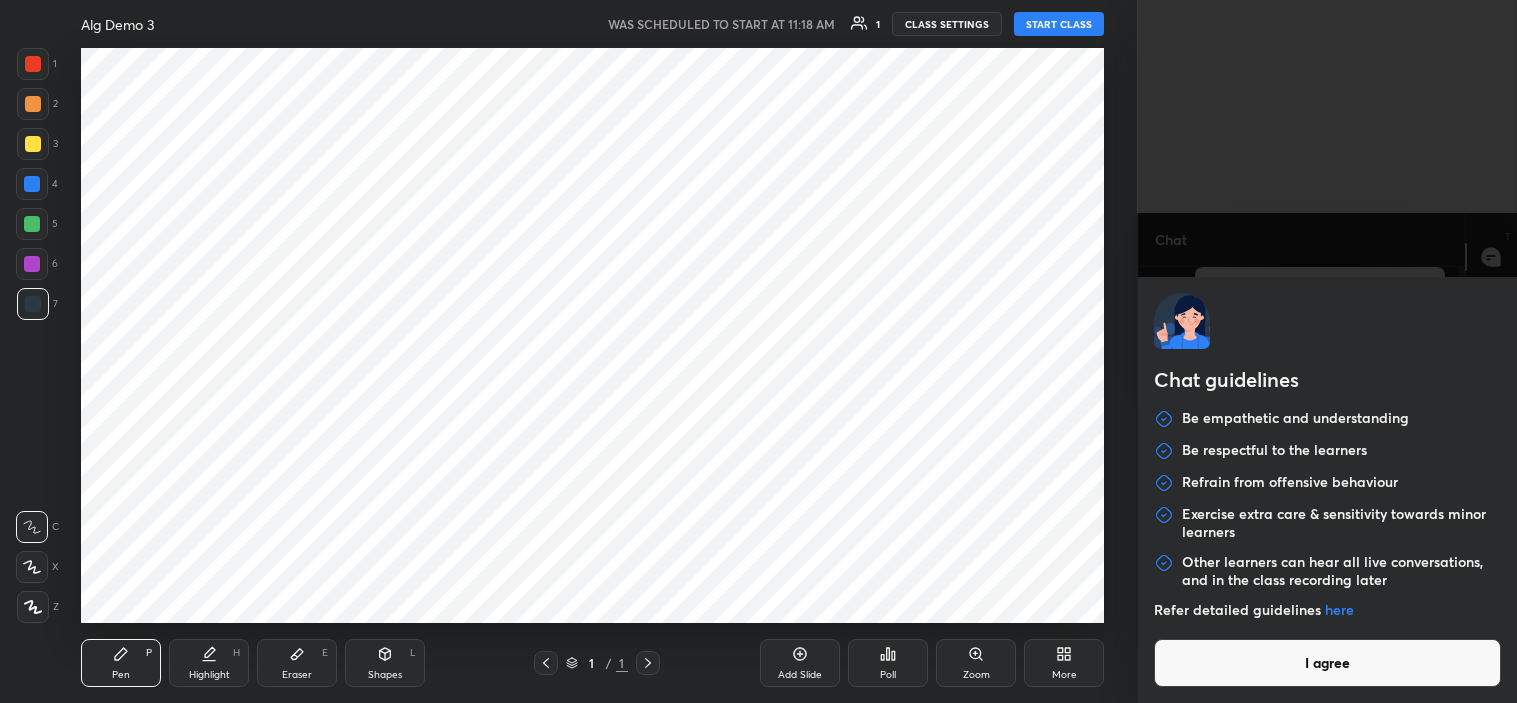 click on "1 2 3 4 5 6 7 R O A L C X Z Erase all   C X Z Alg Demo 3 WAS SCHEDULED TO START AT  11:18 AM 1 CLASS SETTINGS START CLASS Setting up your live class Back Alg Demo 3 RODHA Pen P Highlight H Eraser E Shapes L 1 / 1 Add Slide Poll Zoom More Chat RODHA  joined 1 NEW MESSAGE Enable hand raising Enable raise hand to speak to learners. Once enabled, chat will be turned off temporarily. Enable x   Doubts asked by learners will show up here Raise hand disabled You have disabled Raise hand currently. Enable it to invite learners to speak Enable Guidelines Please maintain decorum while talking to the educator in class. Inappropriate comments, cursing, or self-promotion are not allowed and may lead to a permanent ban from the platform. Got it Can't raise hand Looks like educator just invited you to speak. Please wait before you can raise your hand again. Got it T Messages (T) Doubts Now view all the doubts your learners
ask in the class, in one place D Doubts (D) G Raise Hand (G) Prioritize Iconic learners Got it ​" at bounding box center [758, 351] 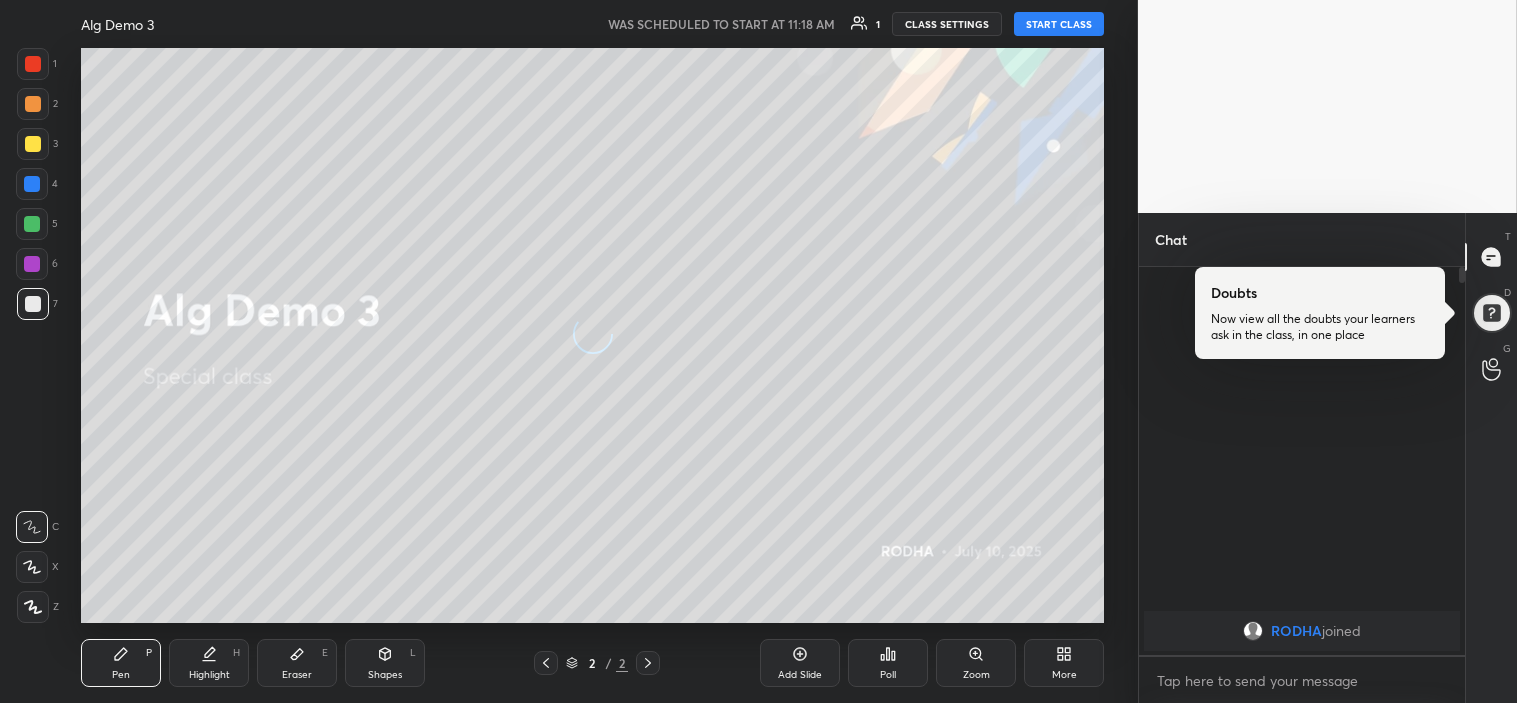 type on "x" 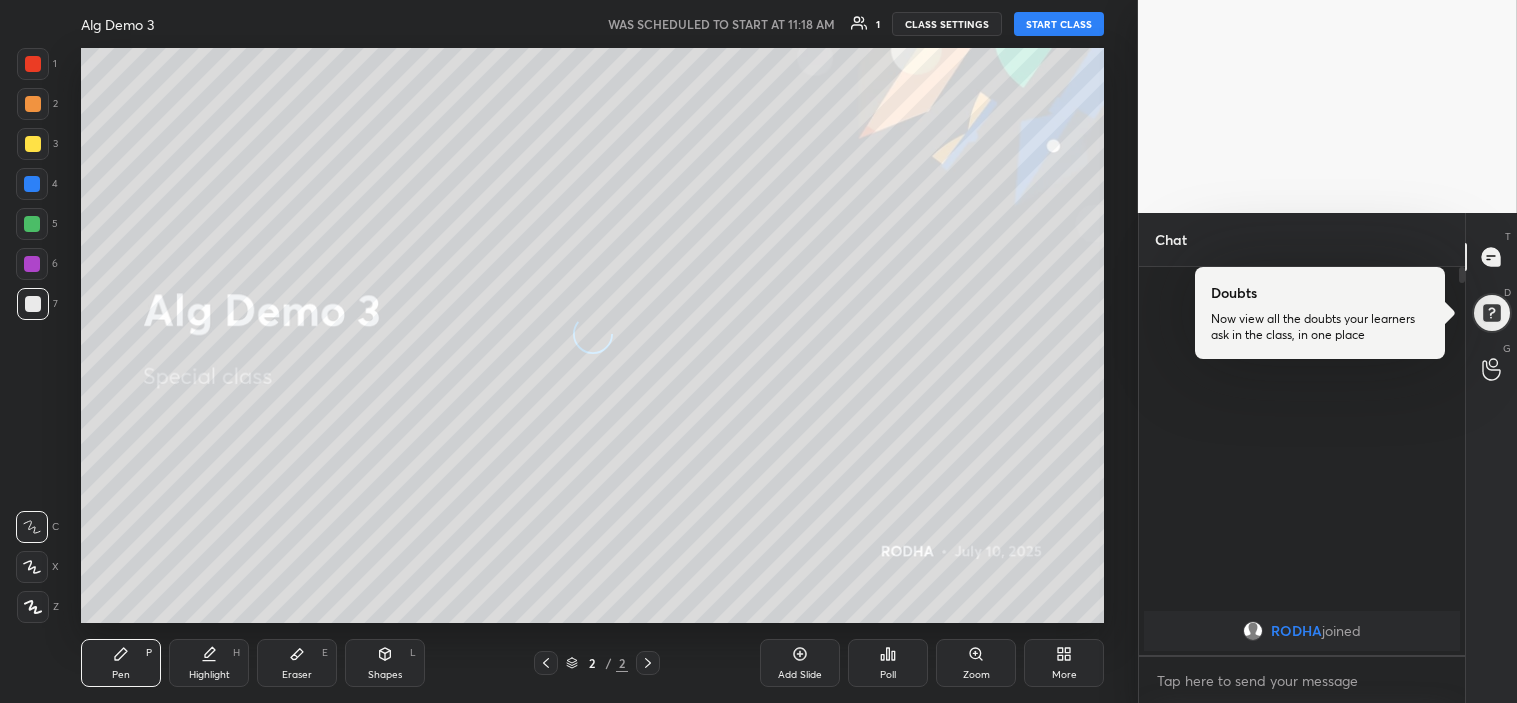 click on "[PERSON_NAME]  joined" at bounding box center (1302, 461) 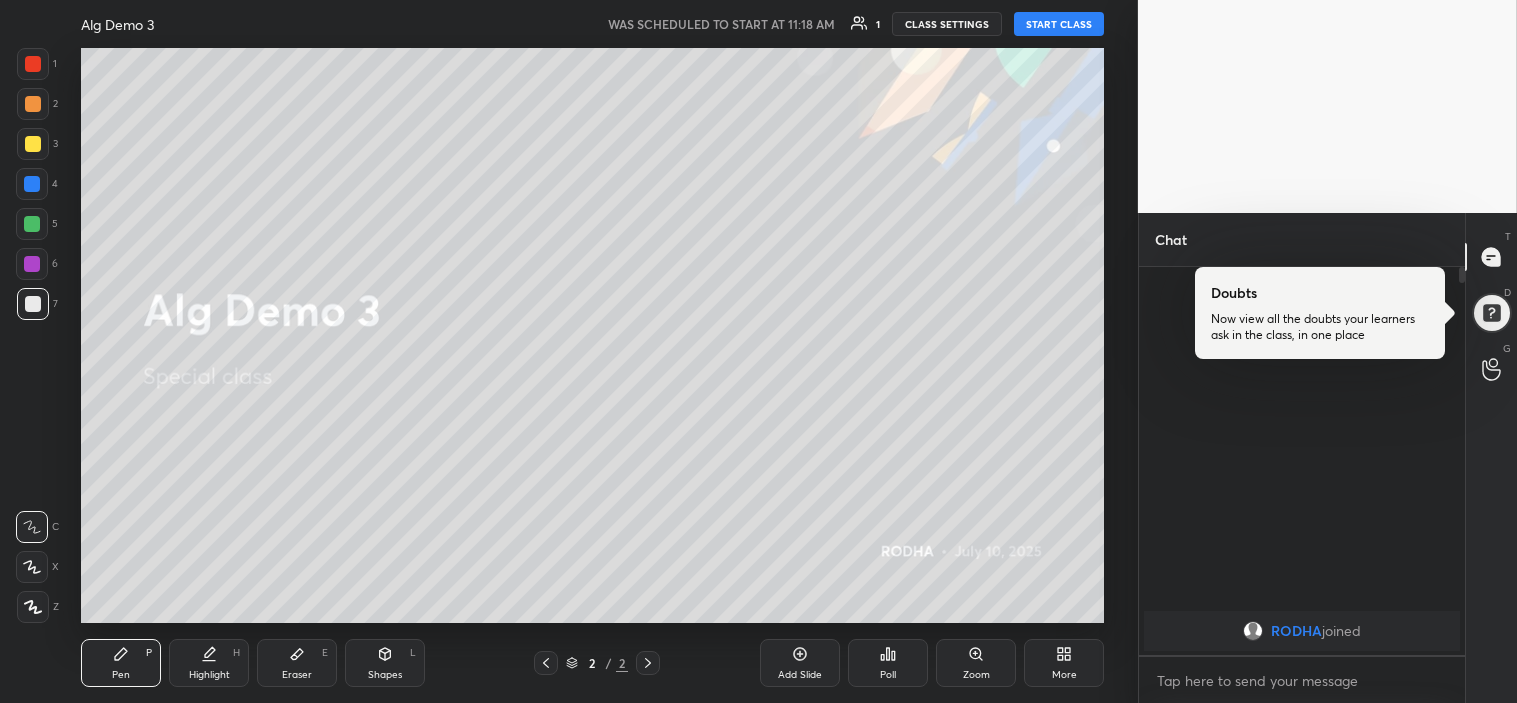 click on "Highlight" at bounding box center (209, 675) 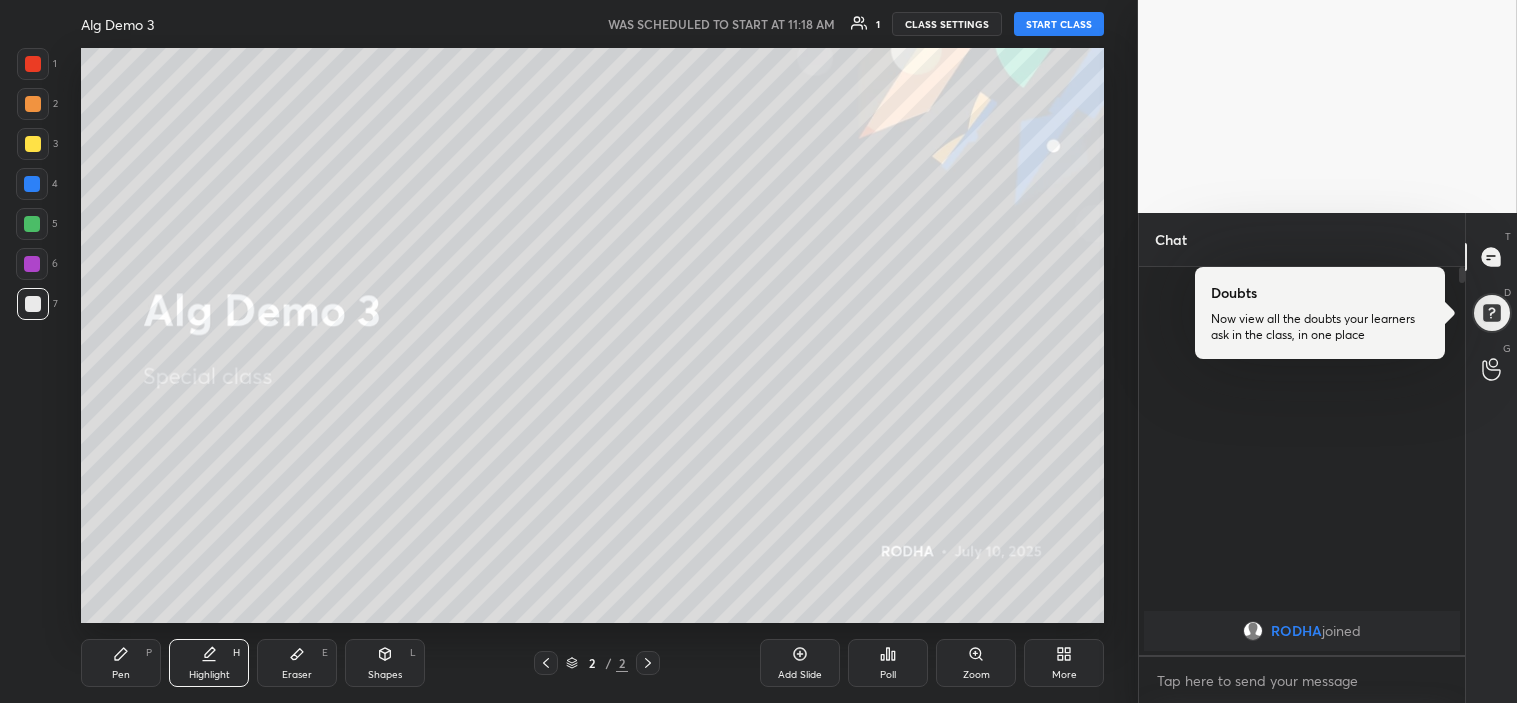 drag, startPoint x: 296, startPoint y: 658, endPoint x: 298, endPoint y: 624, distance: 34.058773 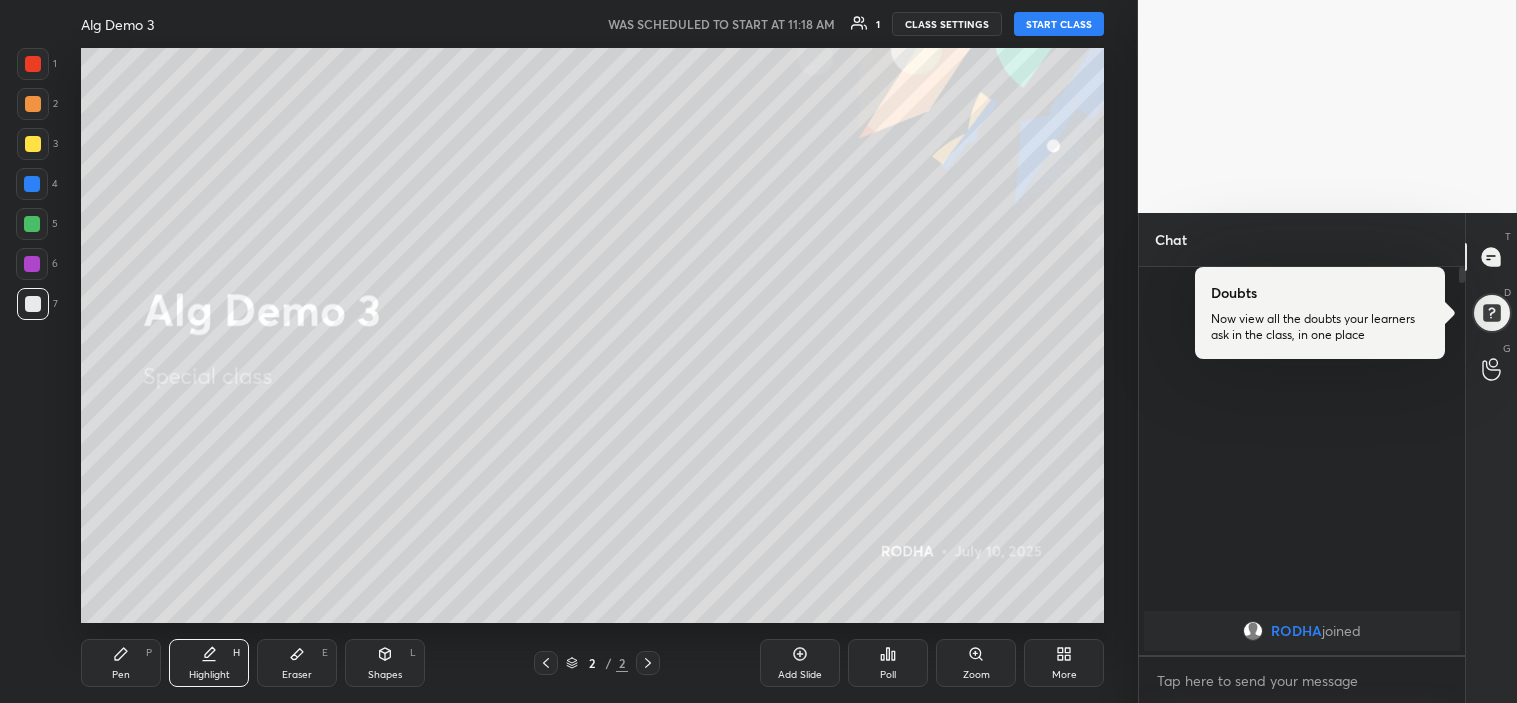 click 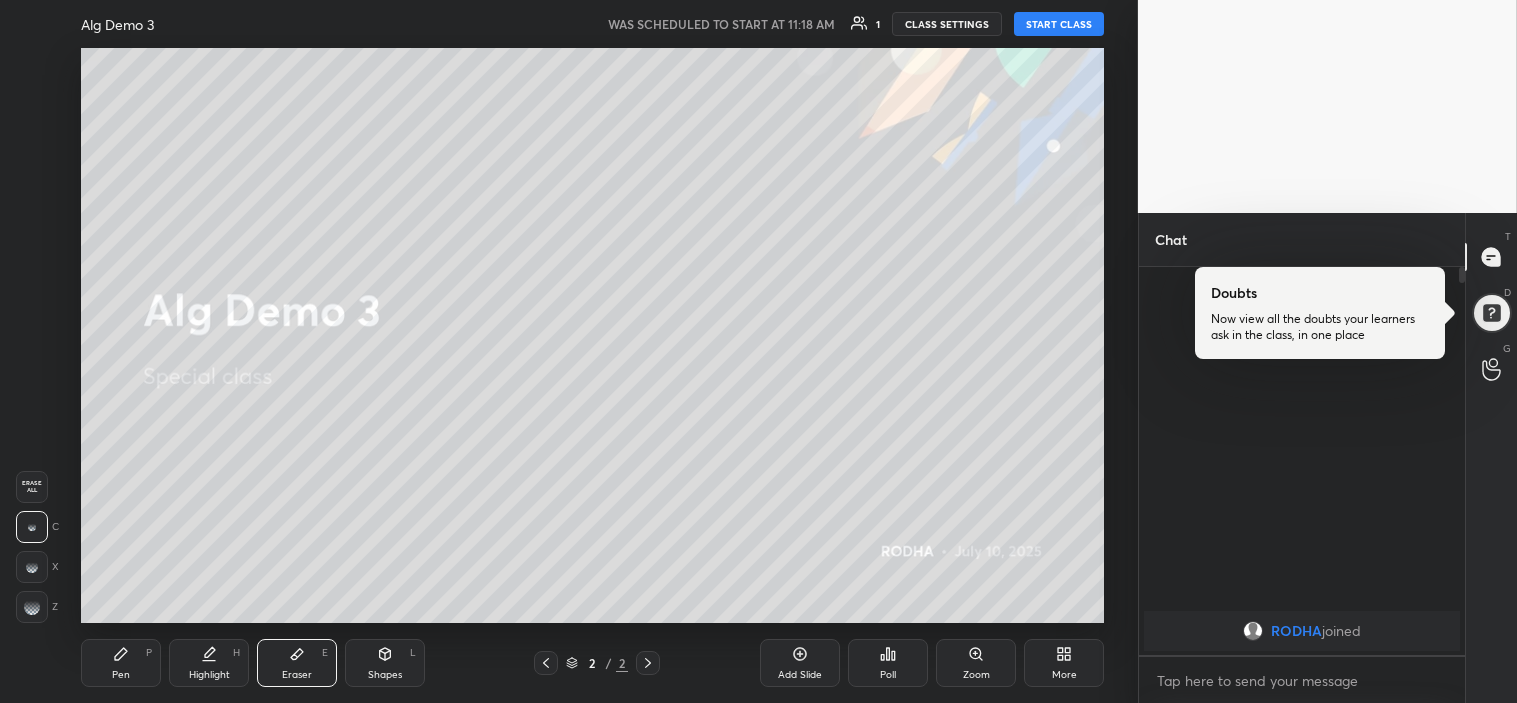 click on "Shapes" at bounding box center [385, 675] 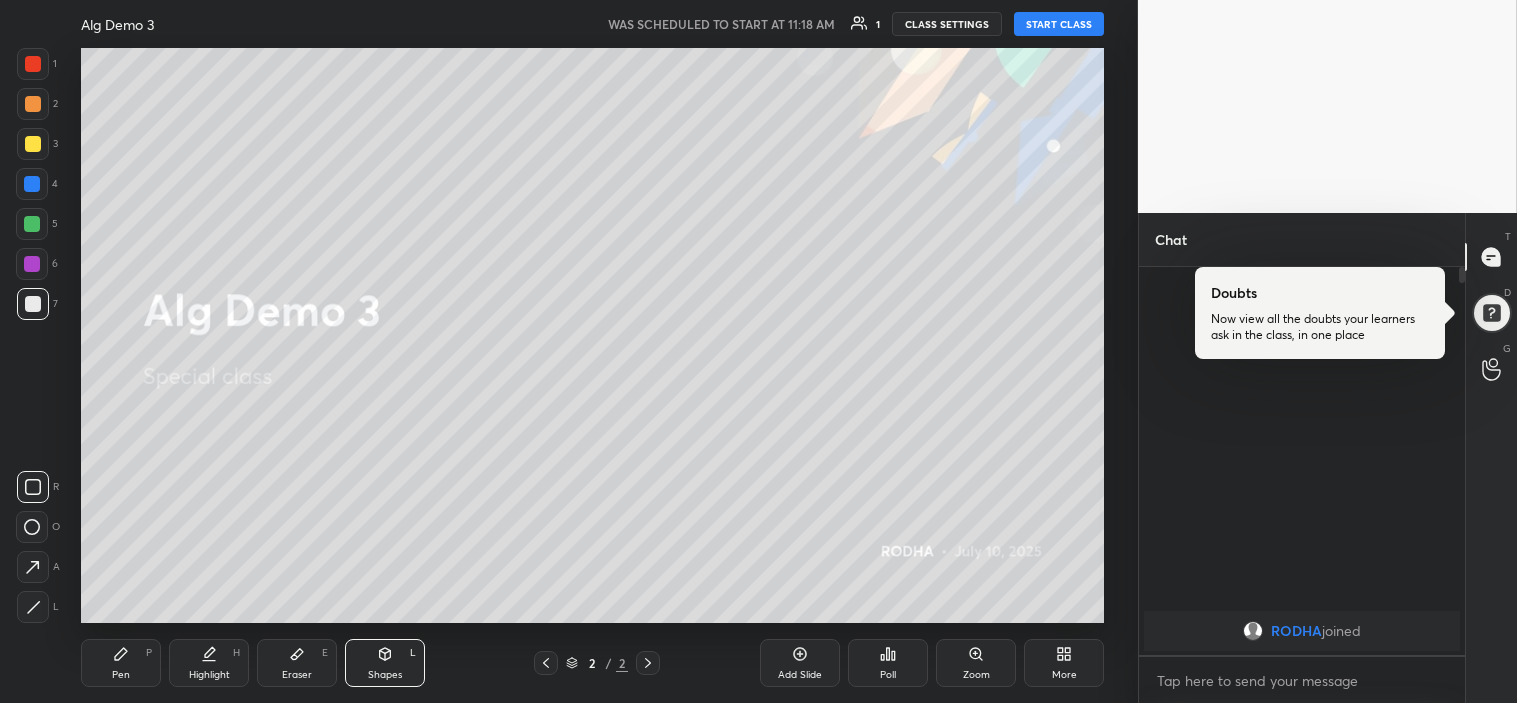 click on "Pen" at bounding box center (121, 675) 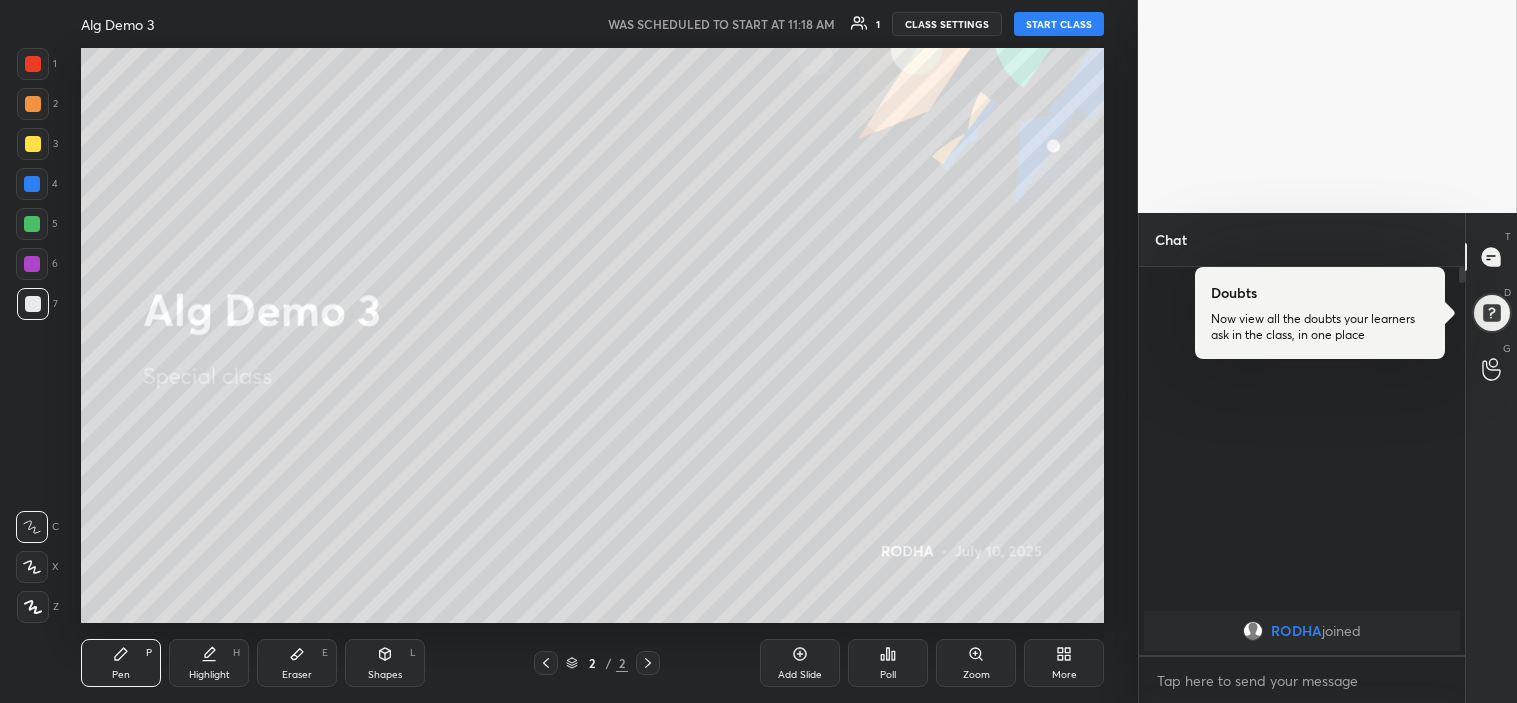 click 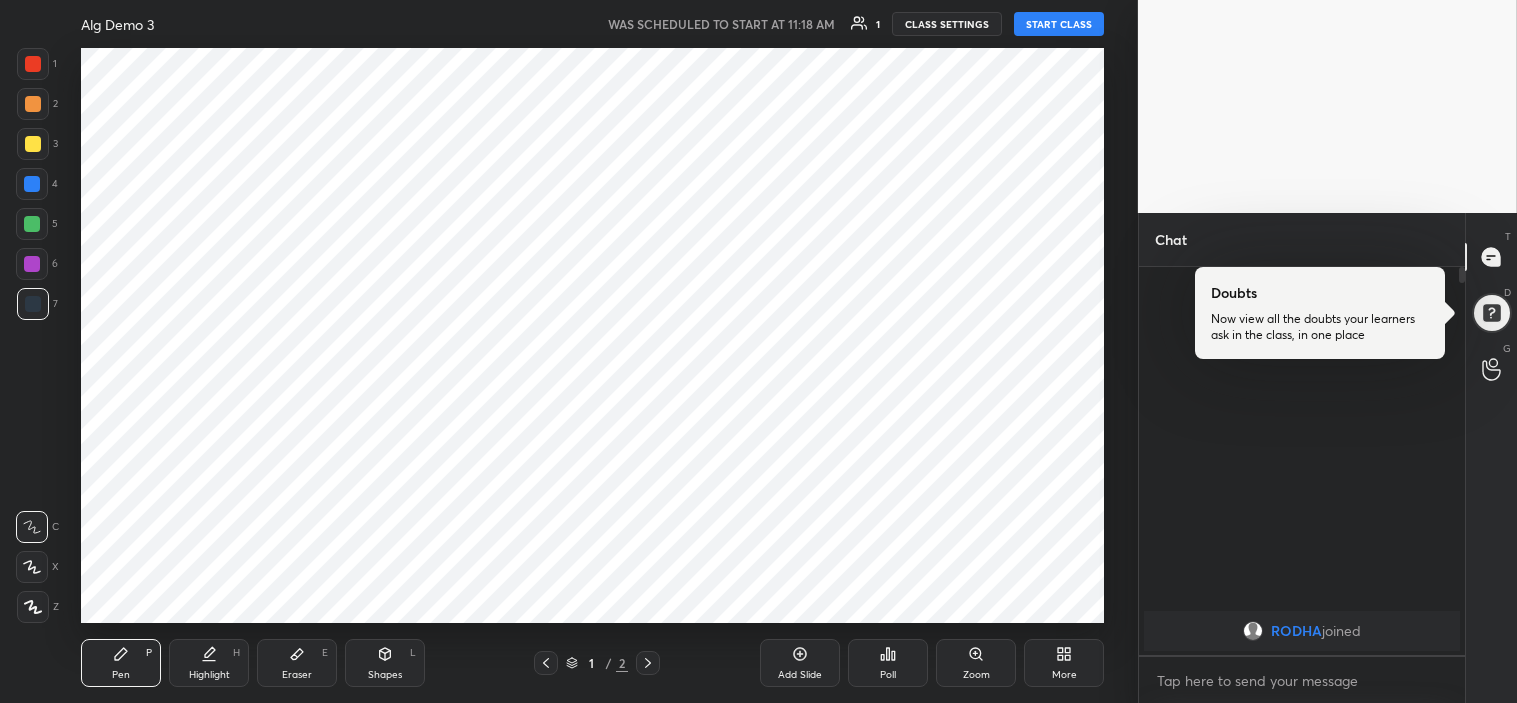 click at bounding box center [648, 663] 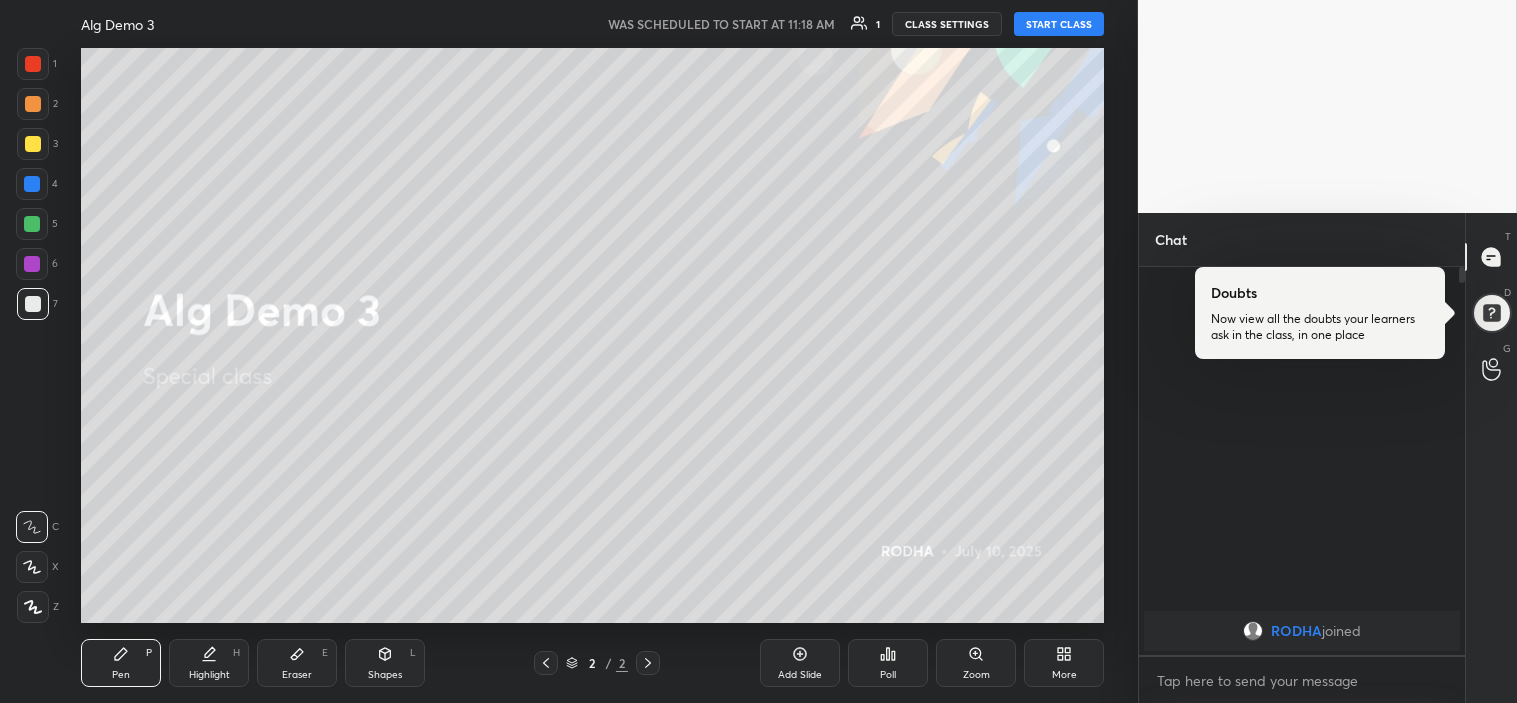 click 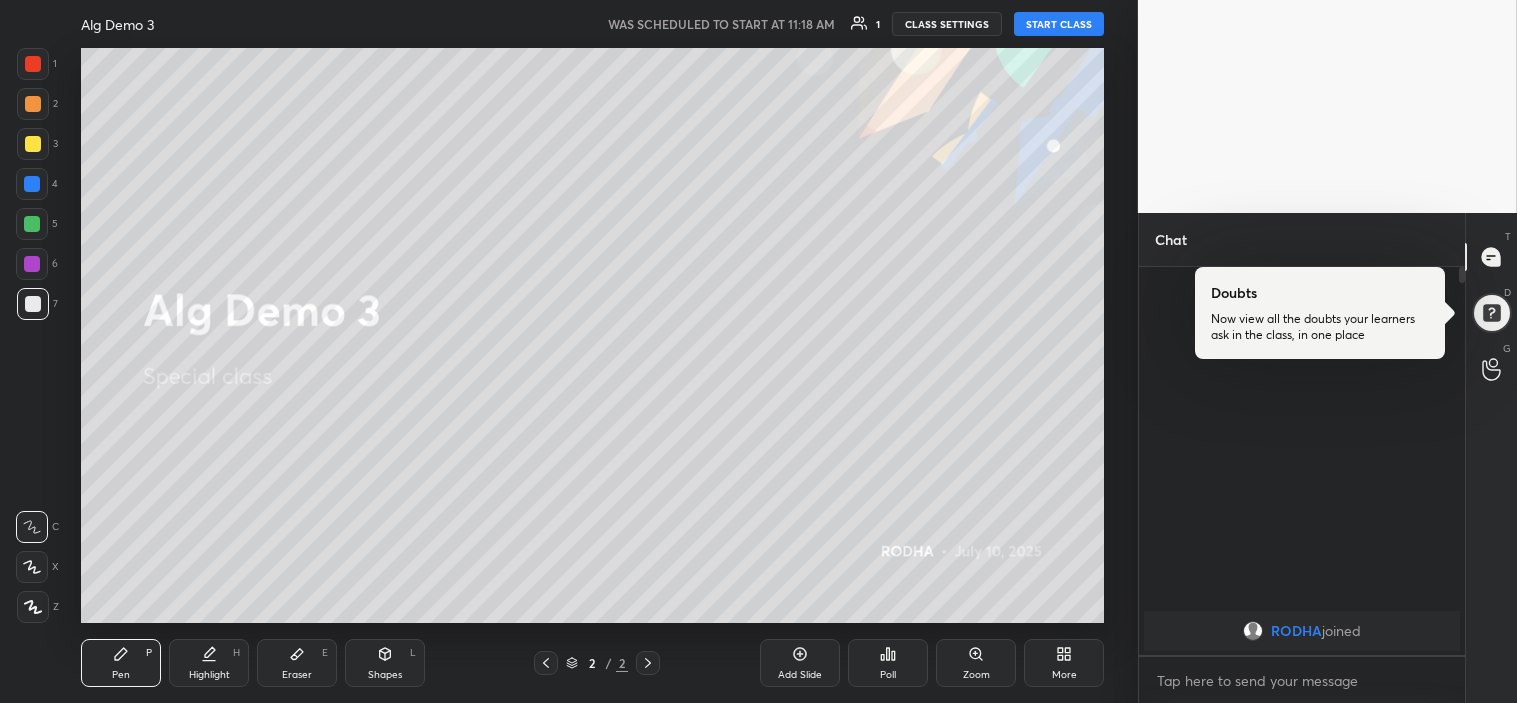 click on "Poll" at bounding box center [888, 663] 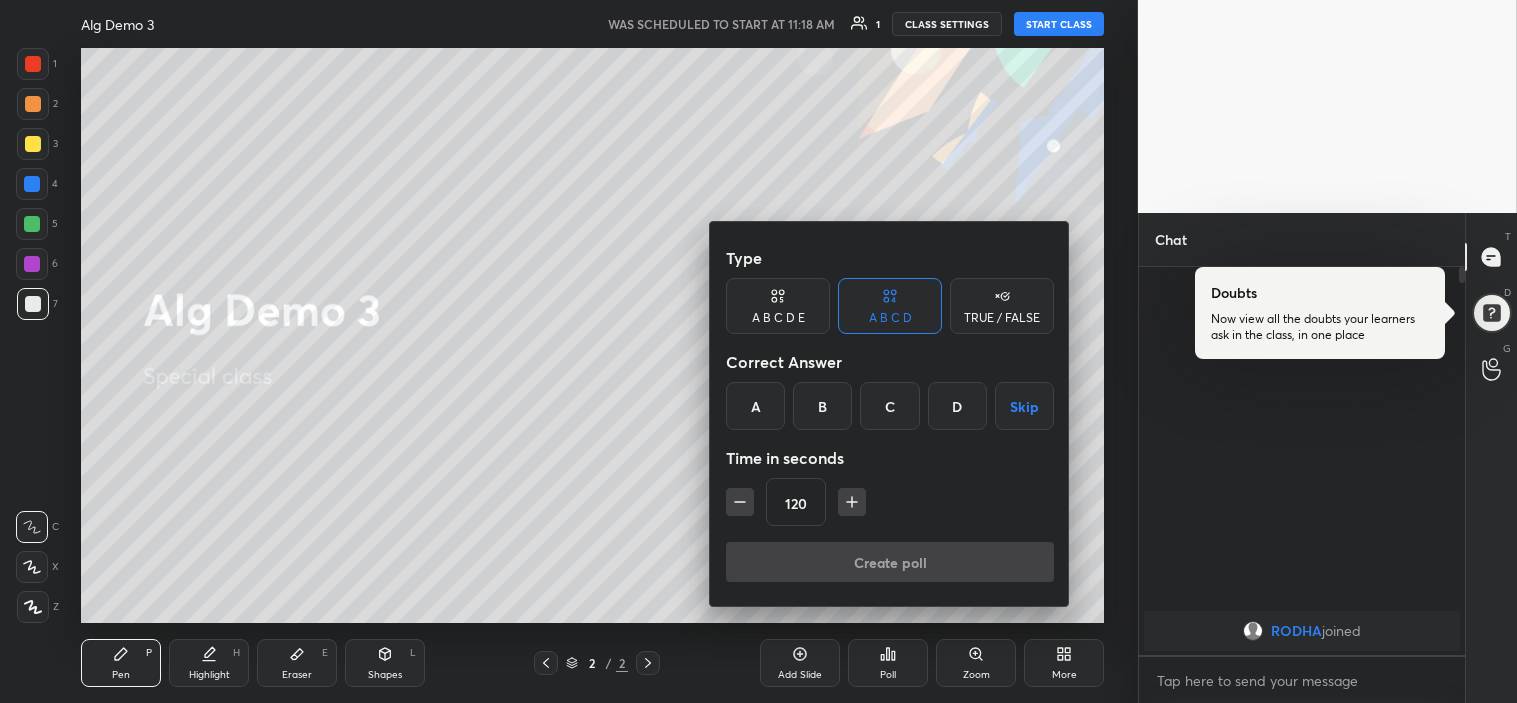 click on "Skip" at bounding box center [1024, 406] 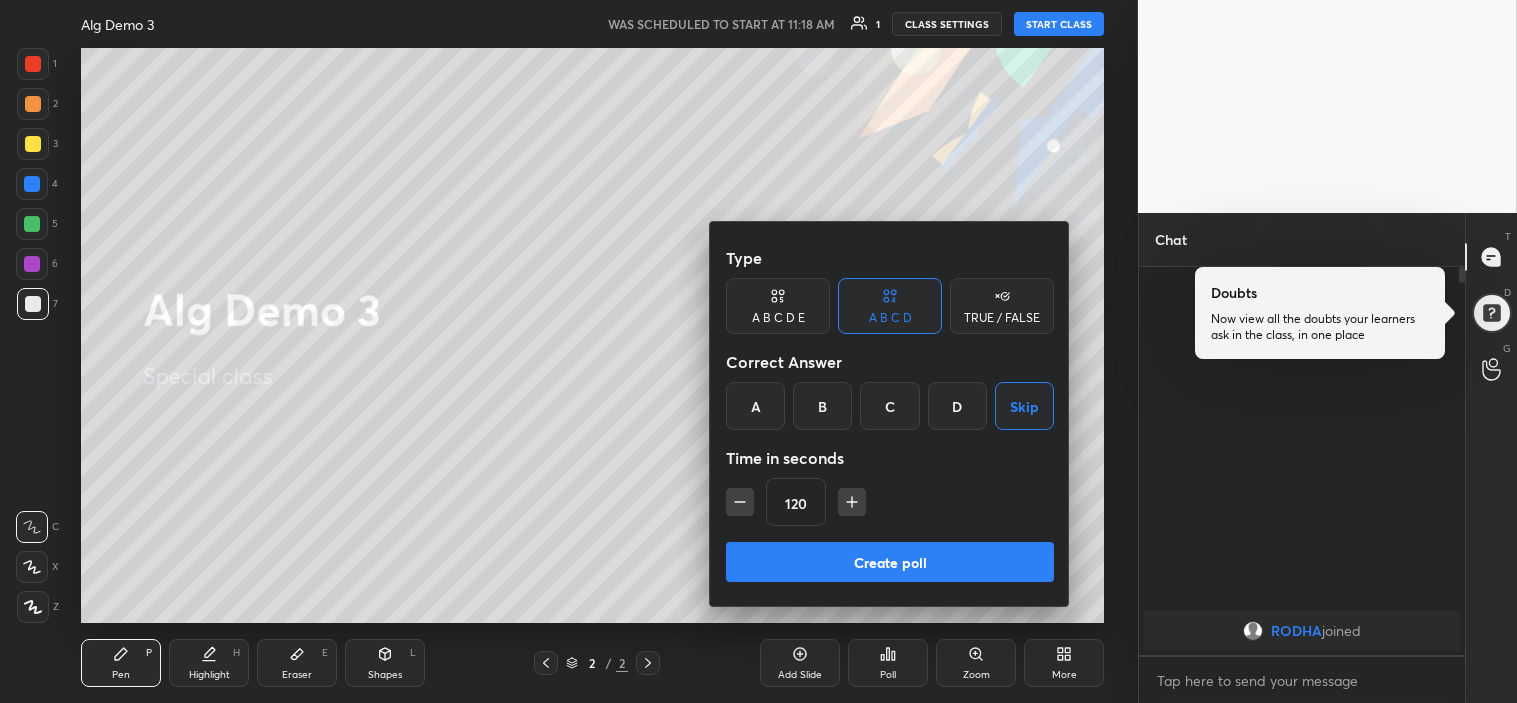 click on "Skip" at bounding box center (1024, 406) 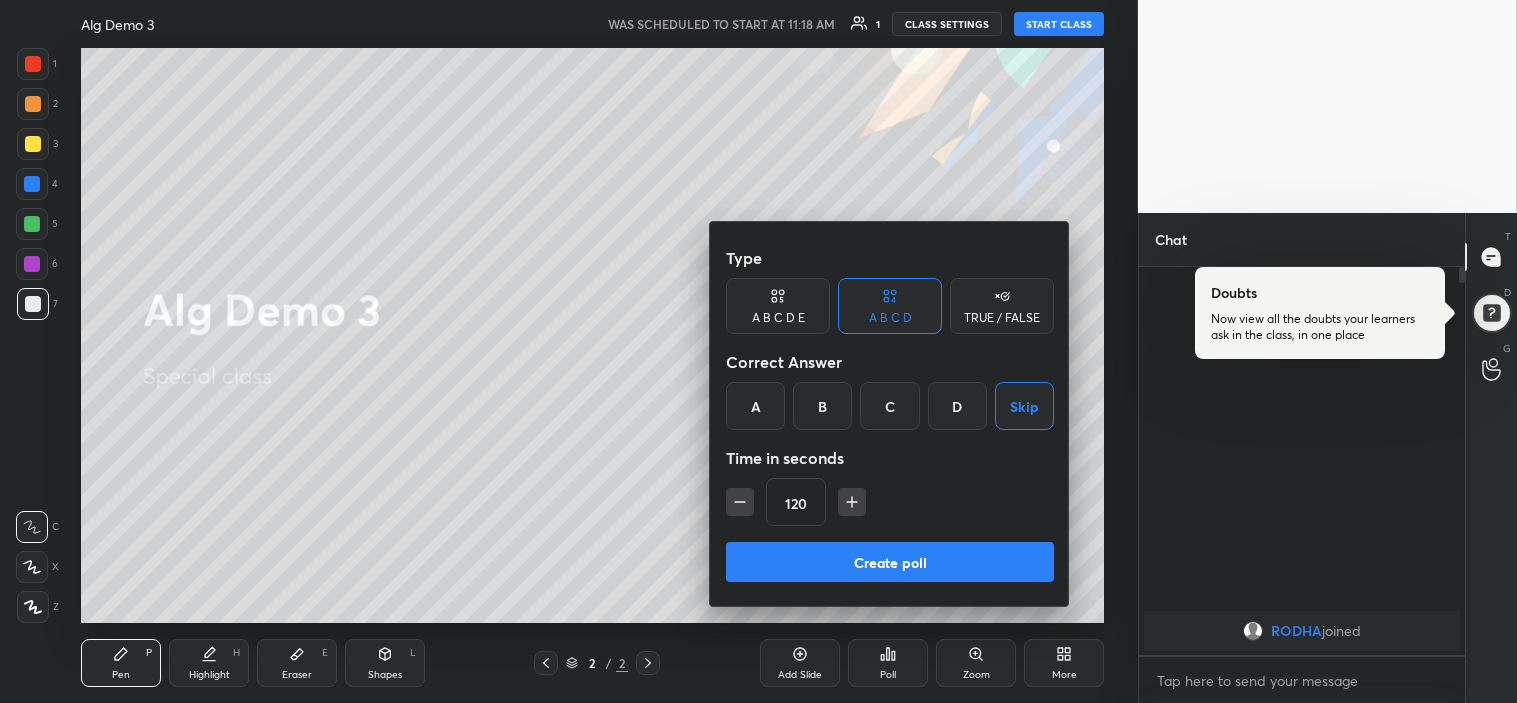 click on "Time in seconds" at bounding box center (890, 458) 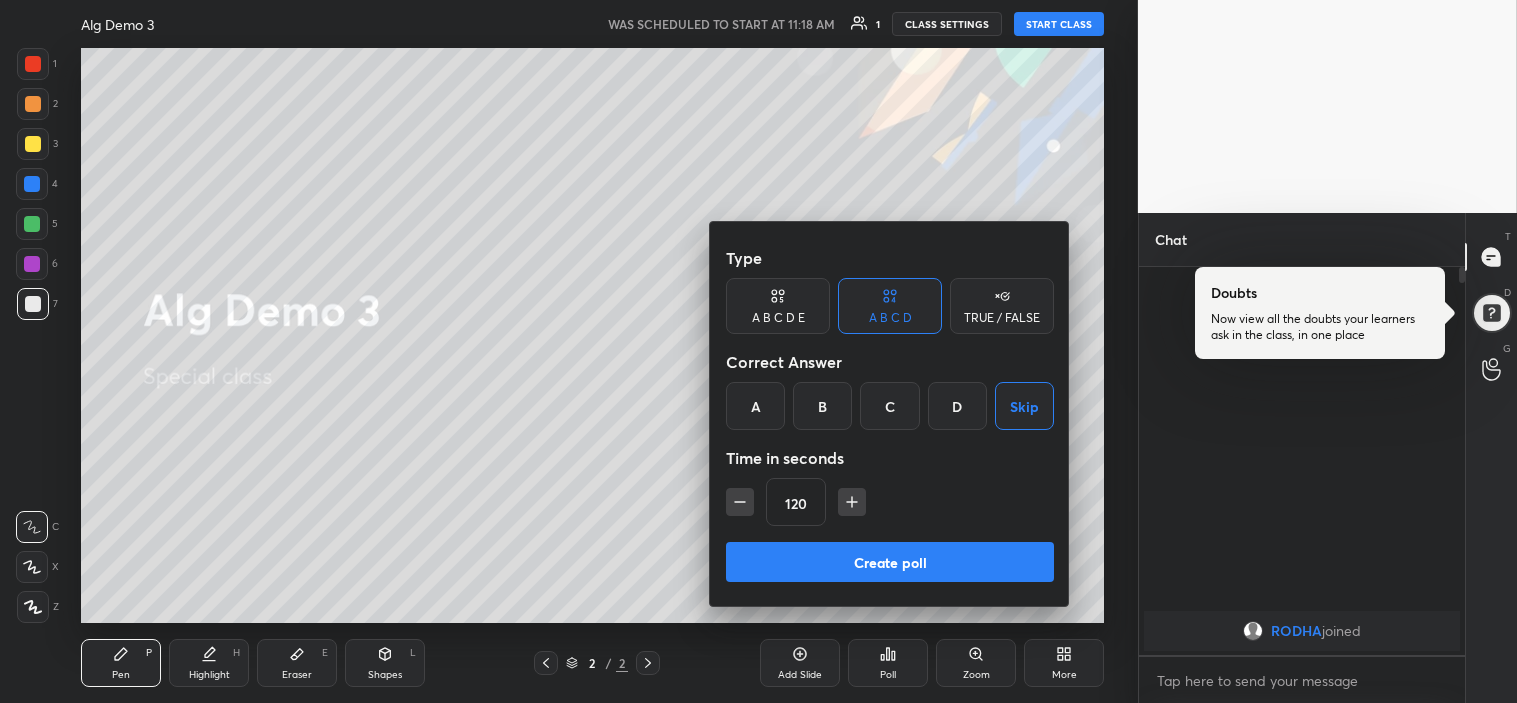 click on "Skip" at bounding box center (1024, 406) 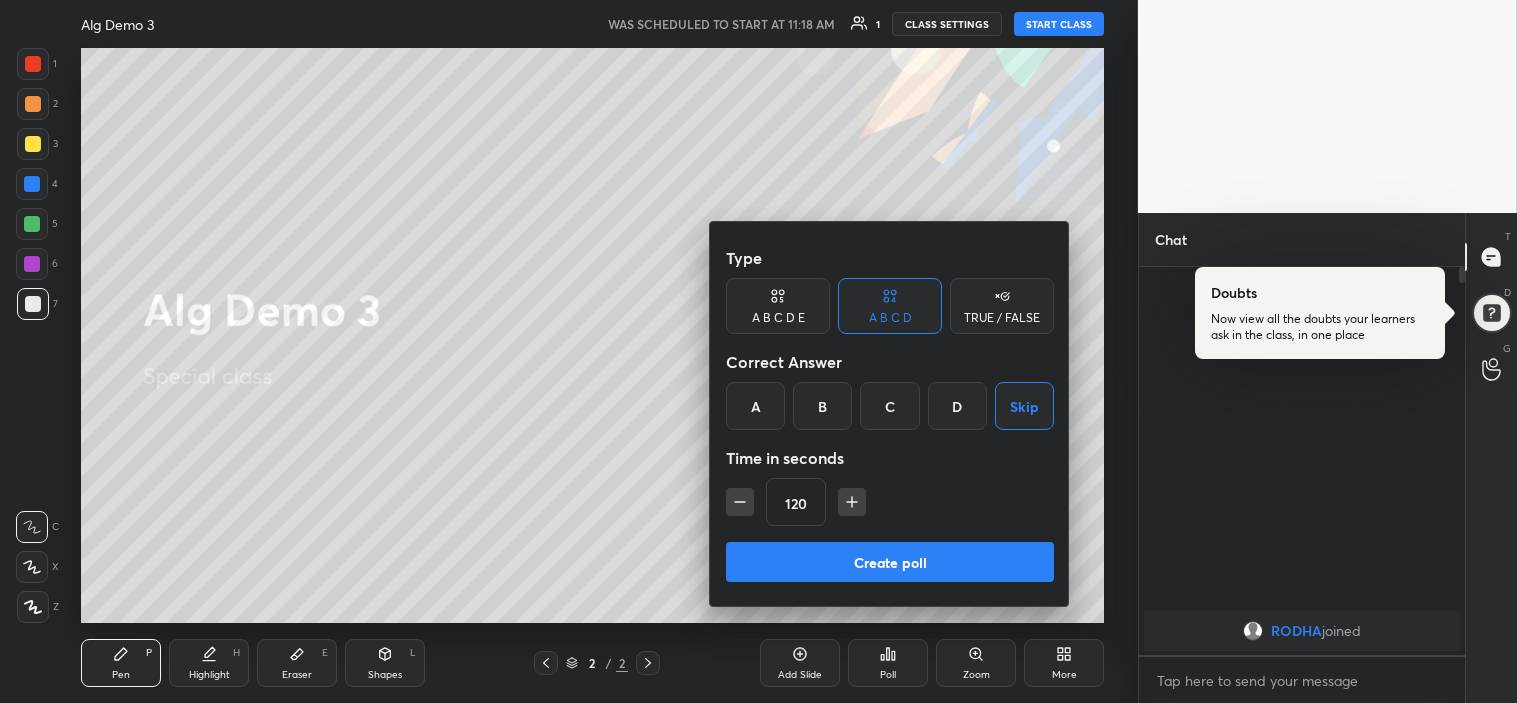 click on "A B C D E" at bounding box center (778, 318) 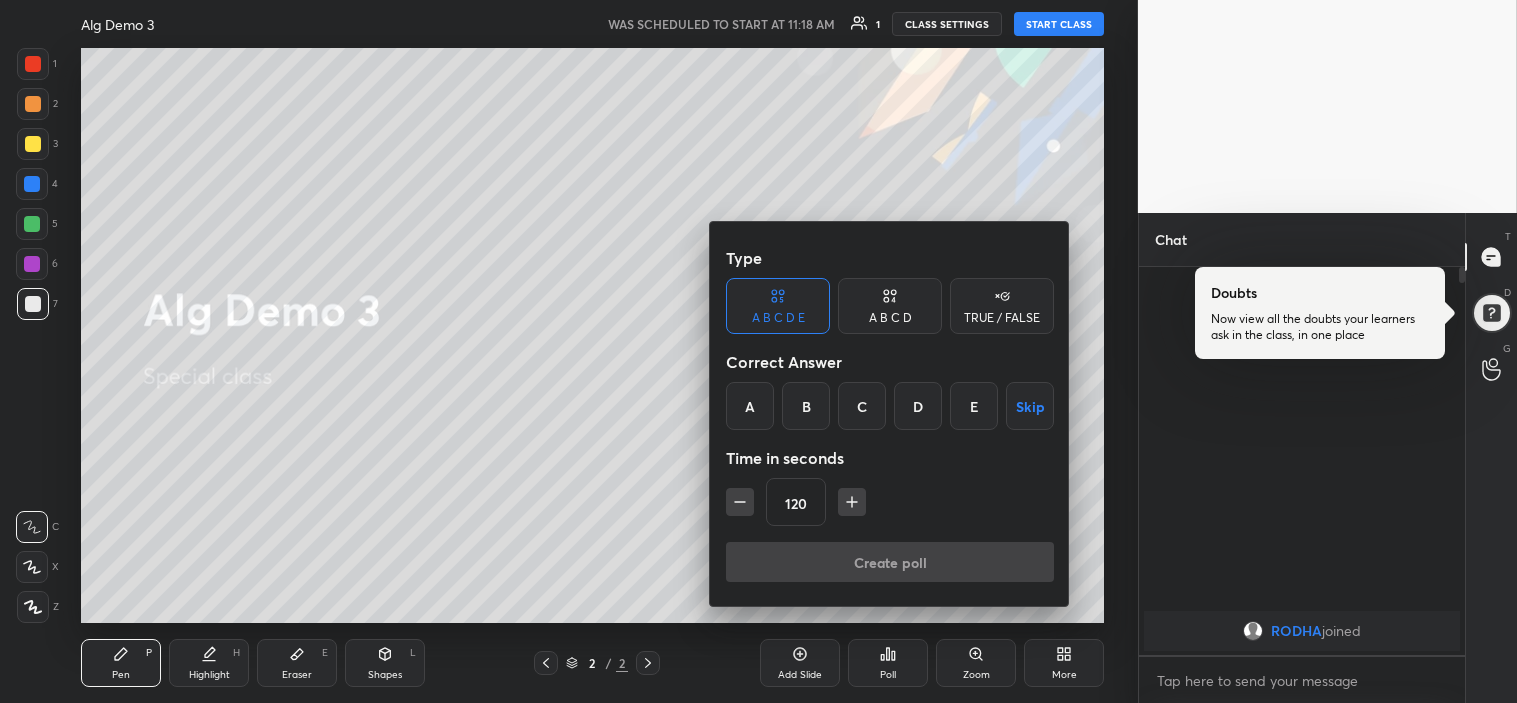 click at bounding box center (758, 351) 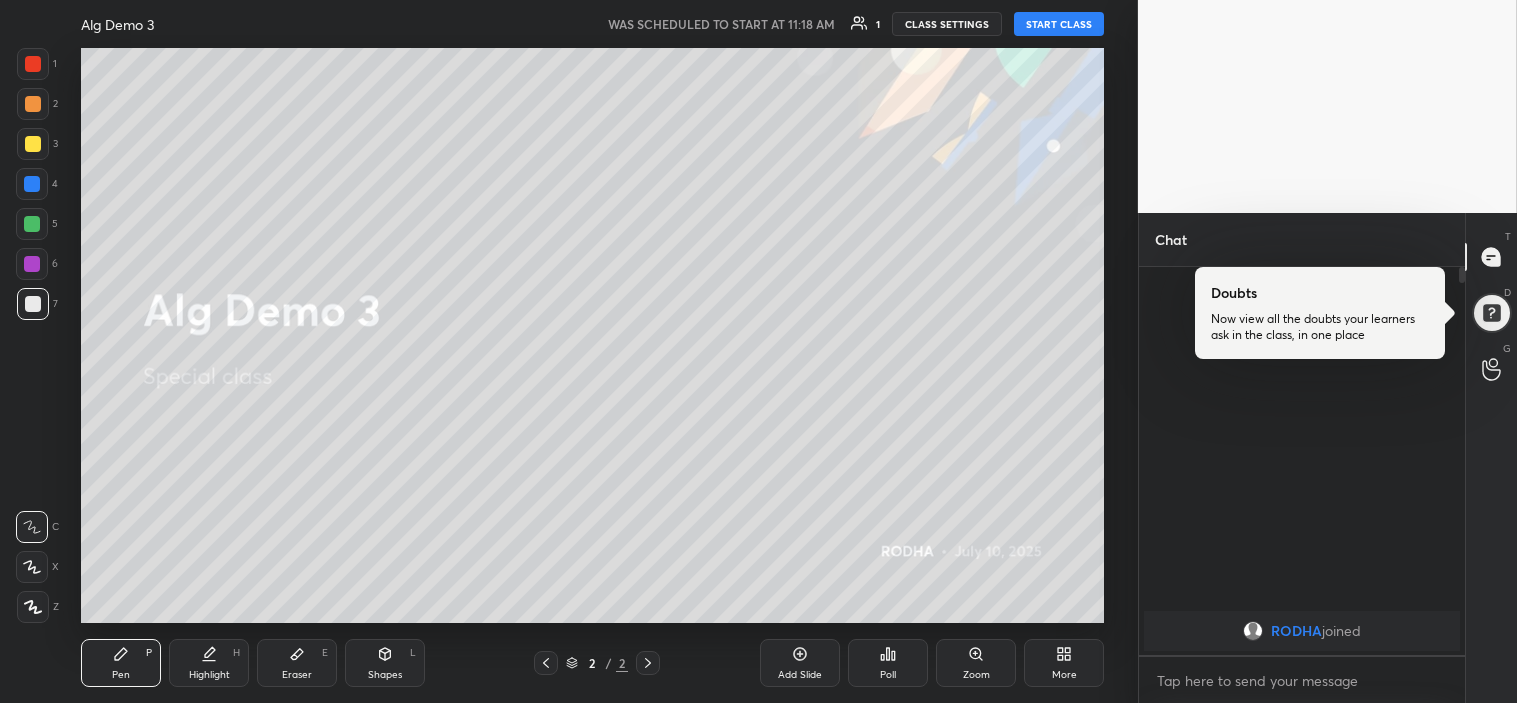 click 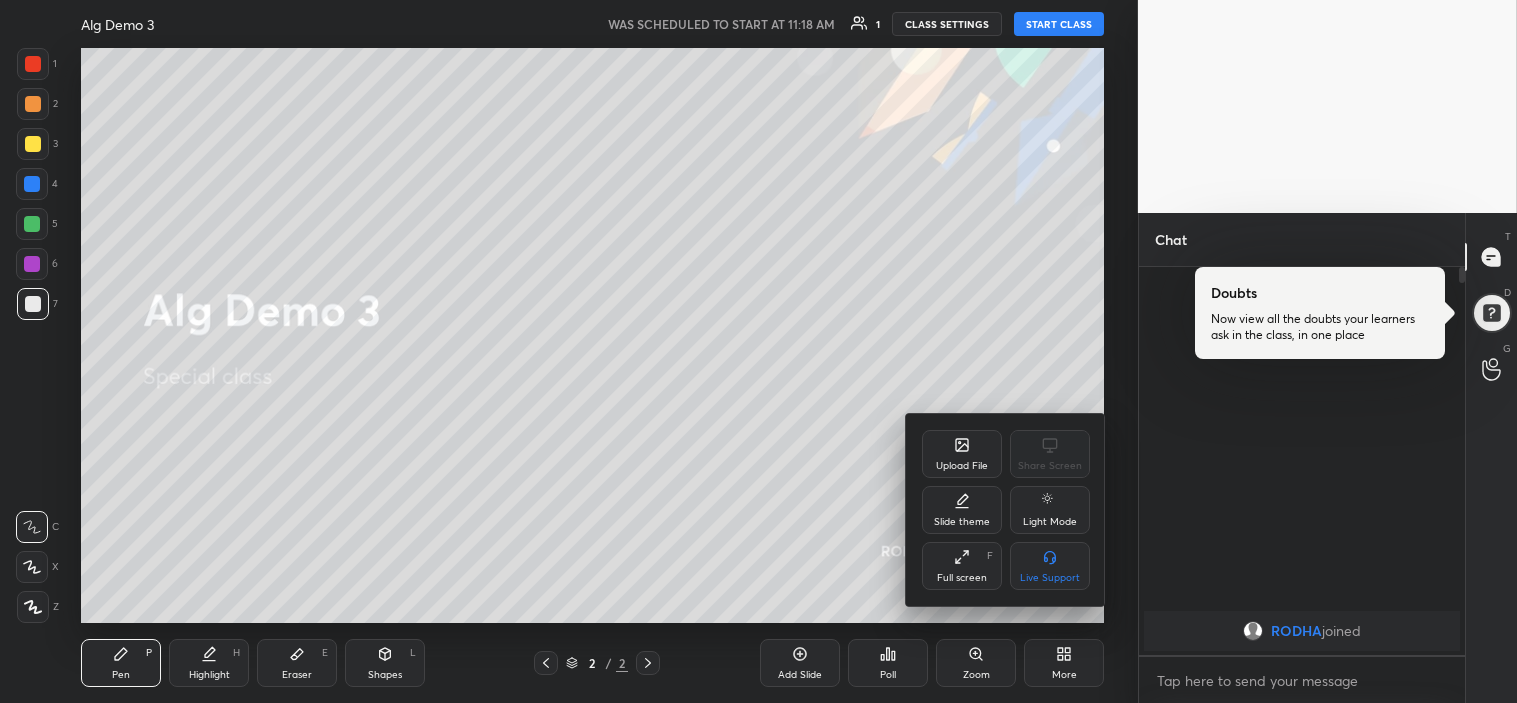 click at bounding box center (758, 351) 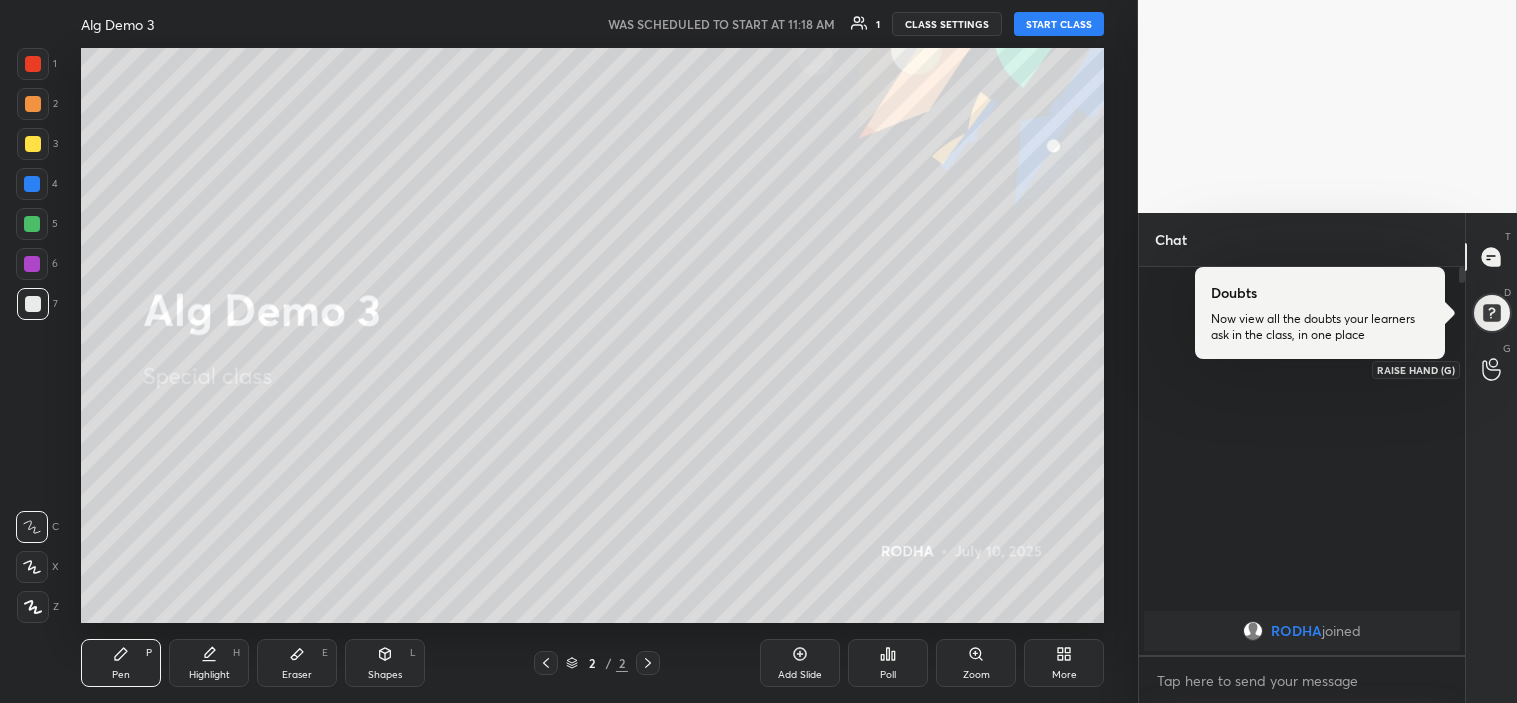 click 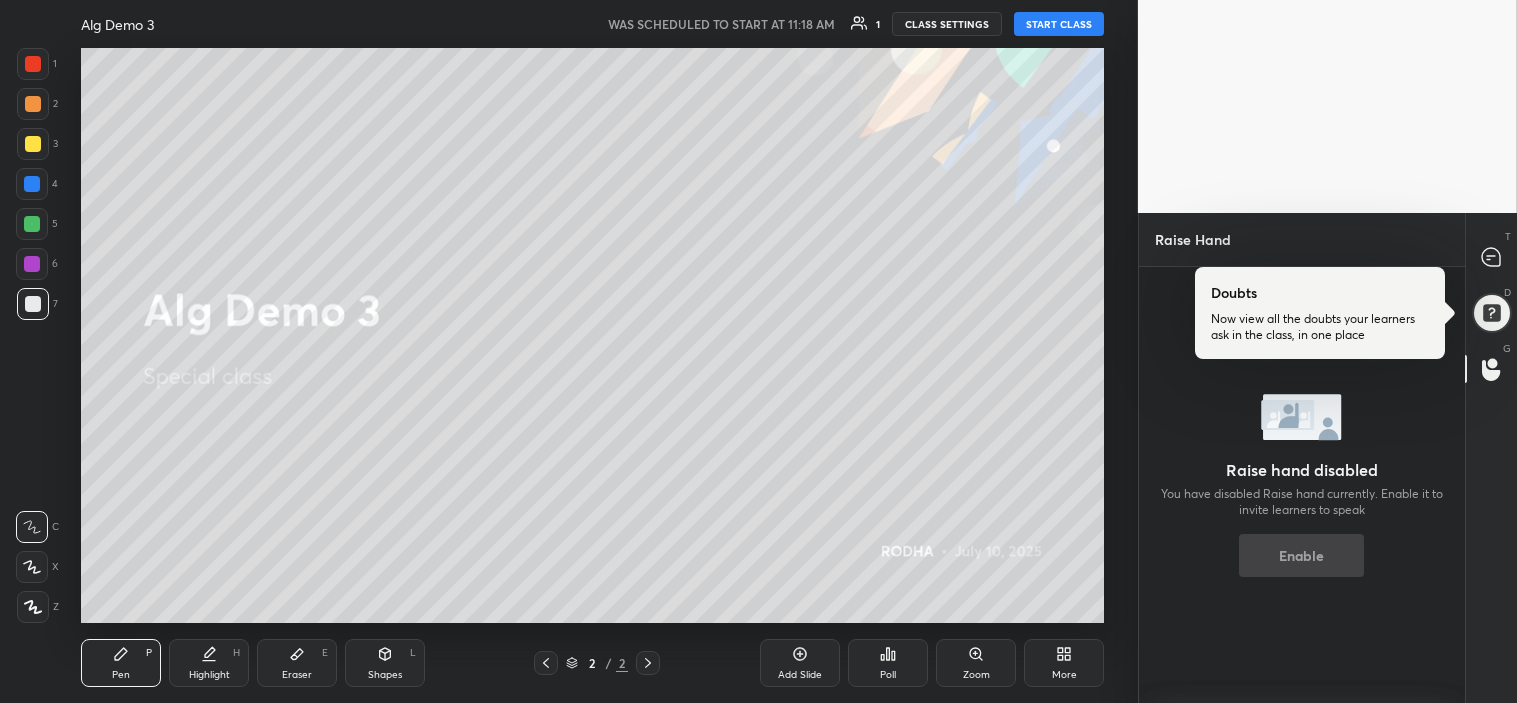 click on "Enable" at bounding box center [1301, 555] 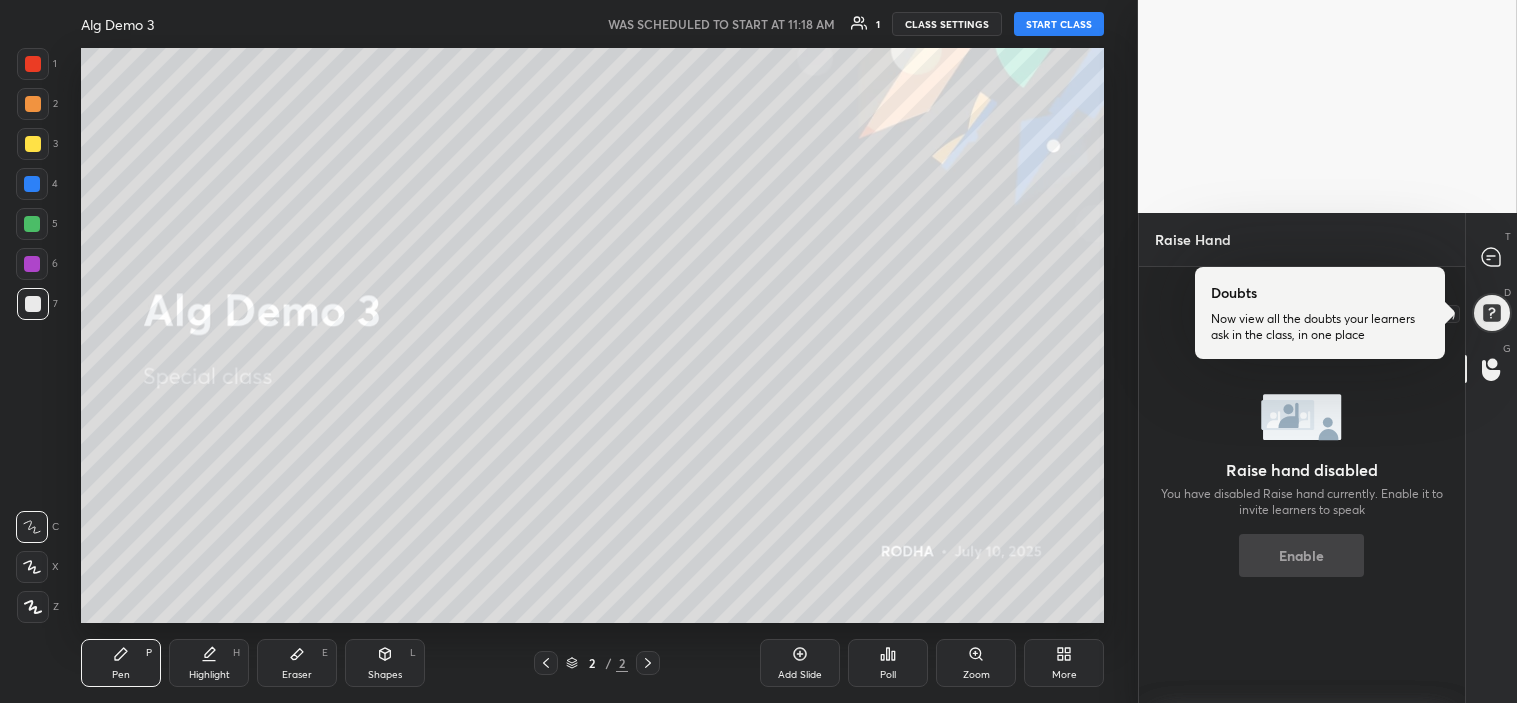 click at bounding box center (1491, 313) 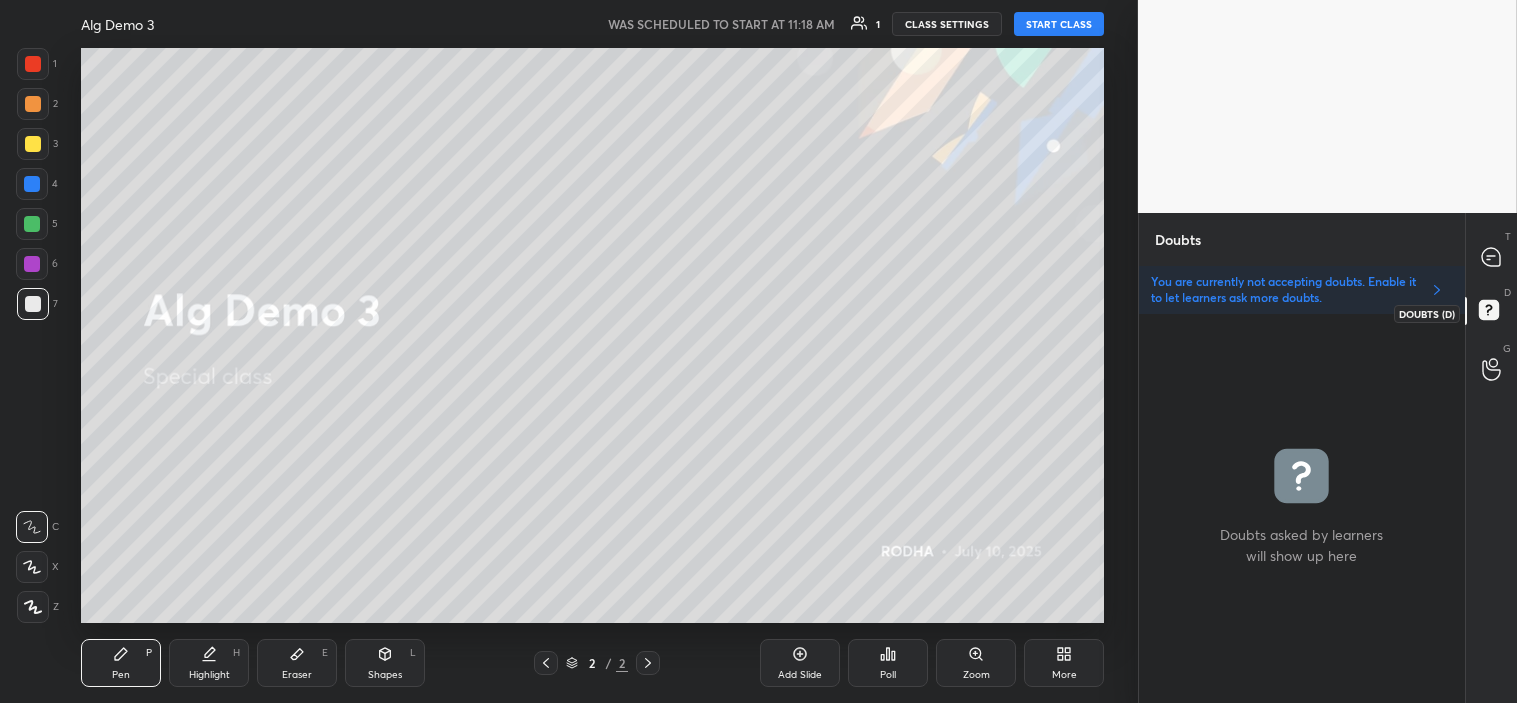 scroll, scrollTop: 383, scrollLeft: 320, axis: both 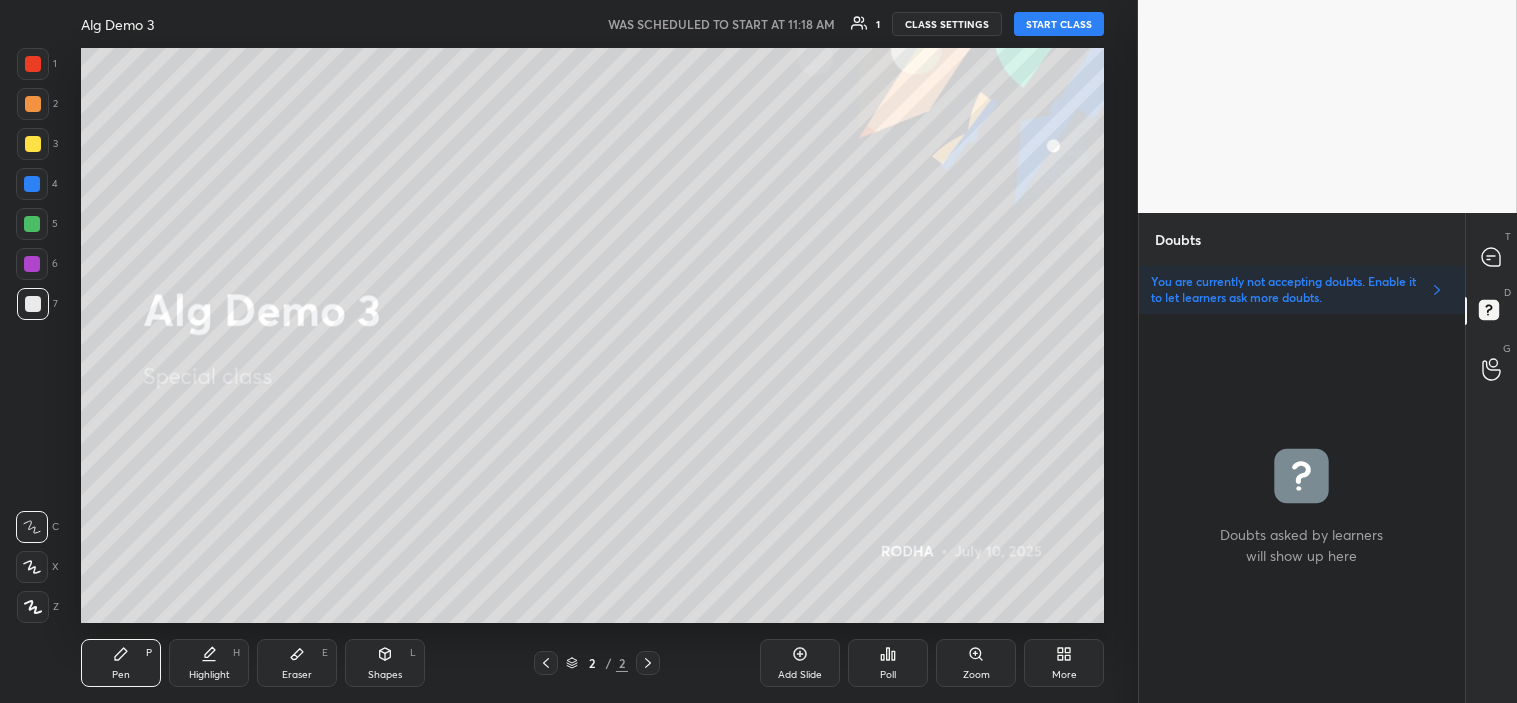 click at bounding box center (1302, 508) 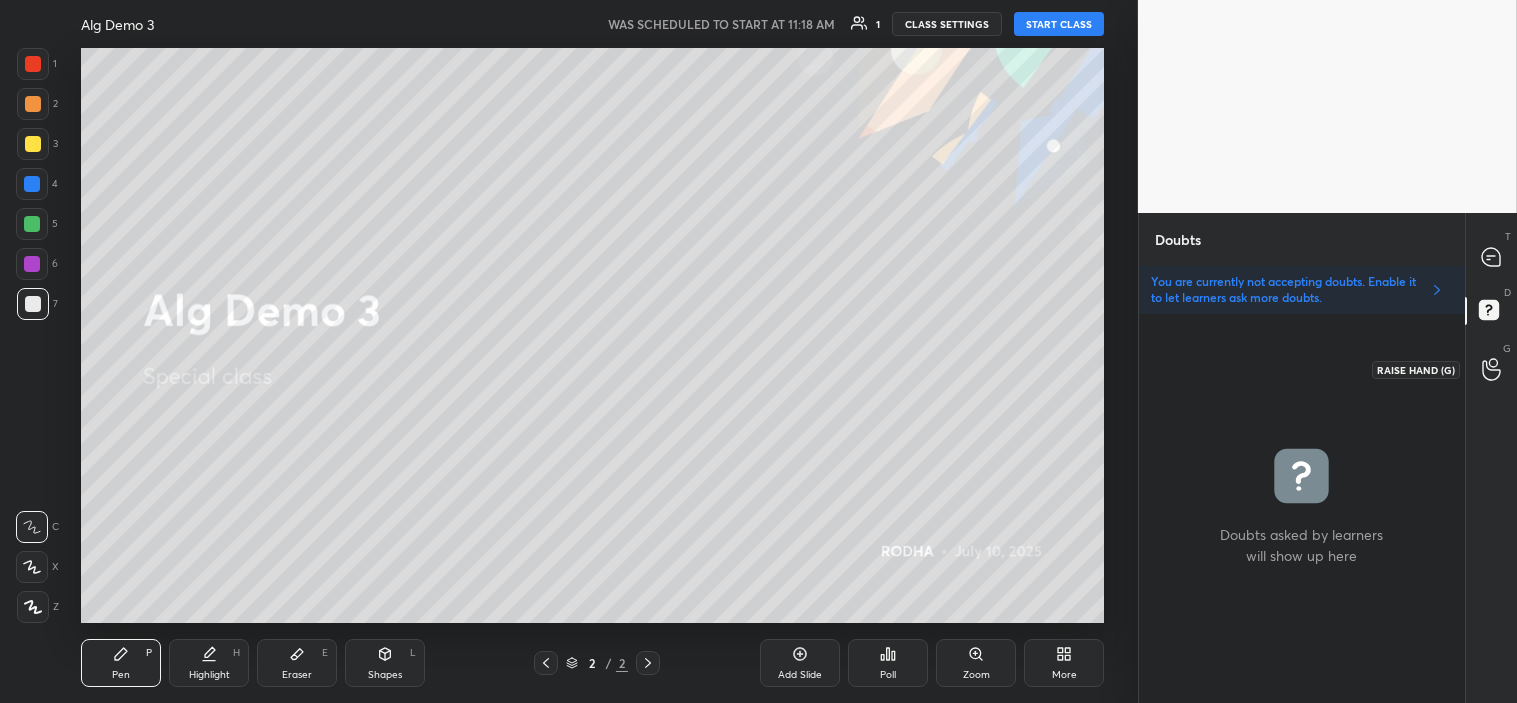 click at bounding box center (1492, 369) 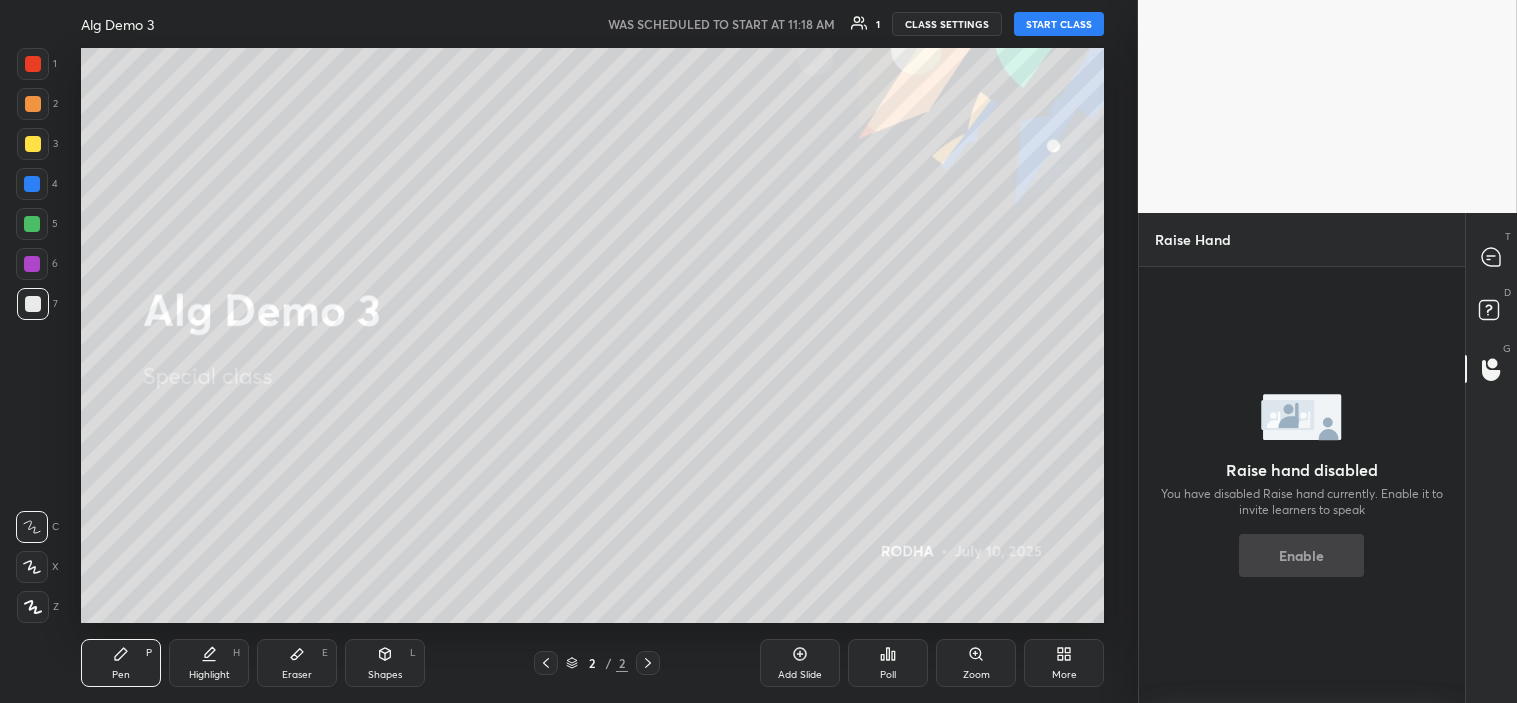 click on "Enable" at bounding box center (1301, 555) 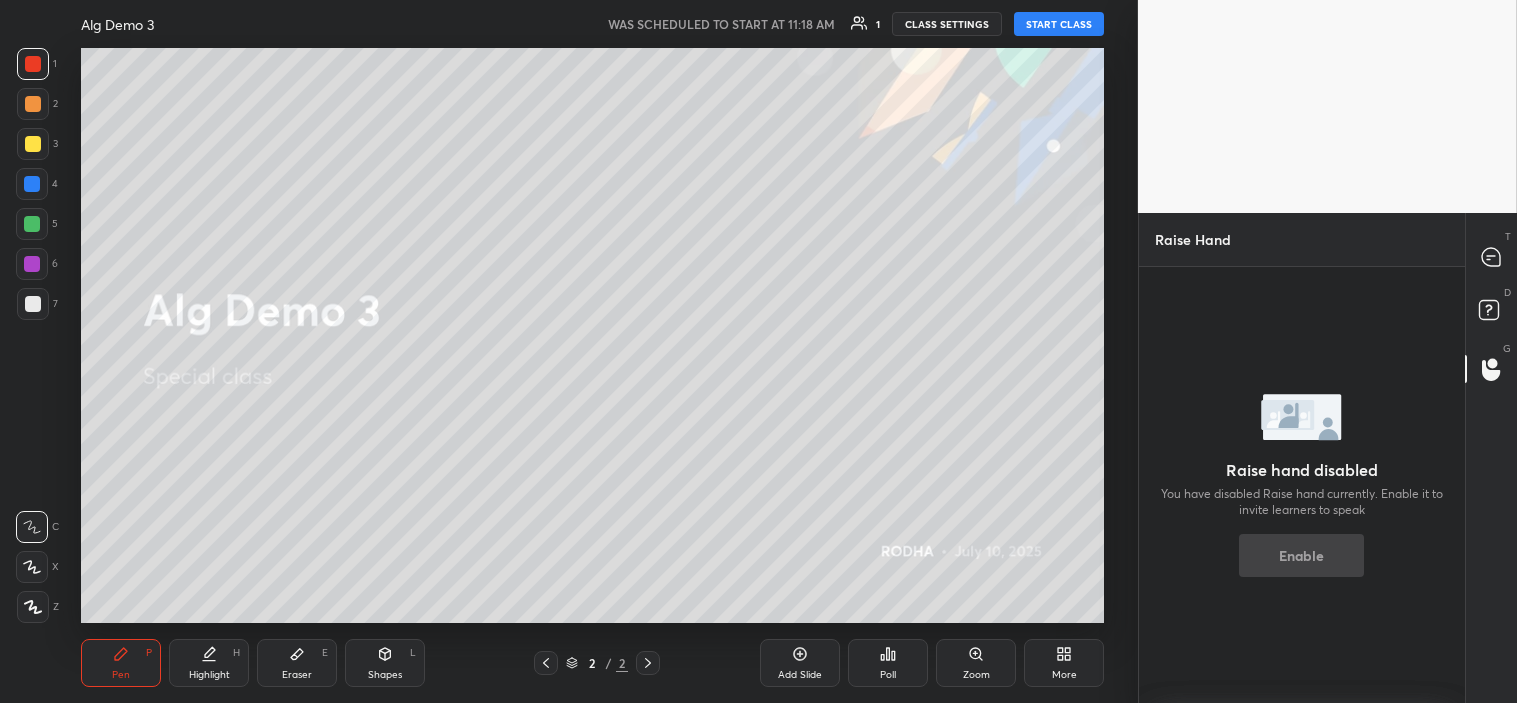 click 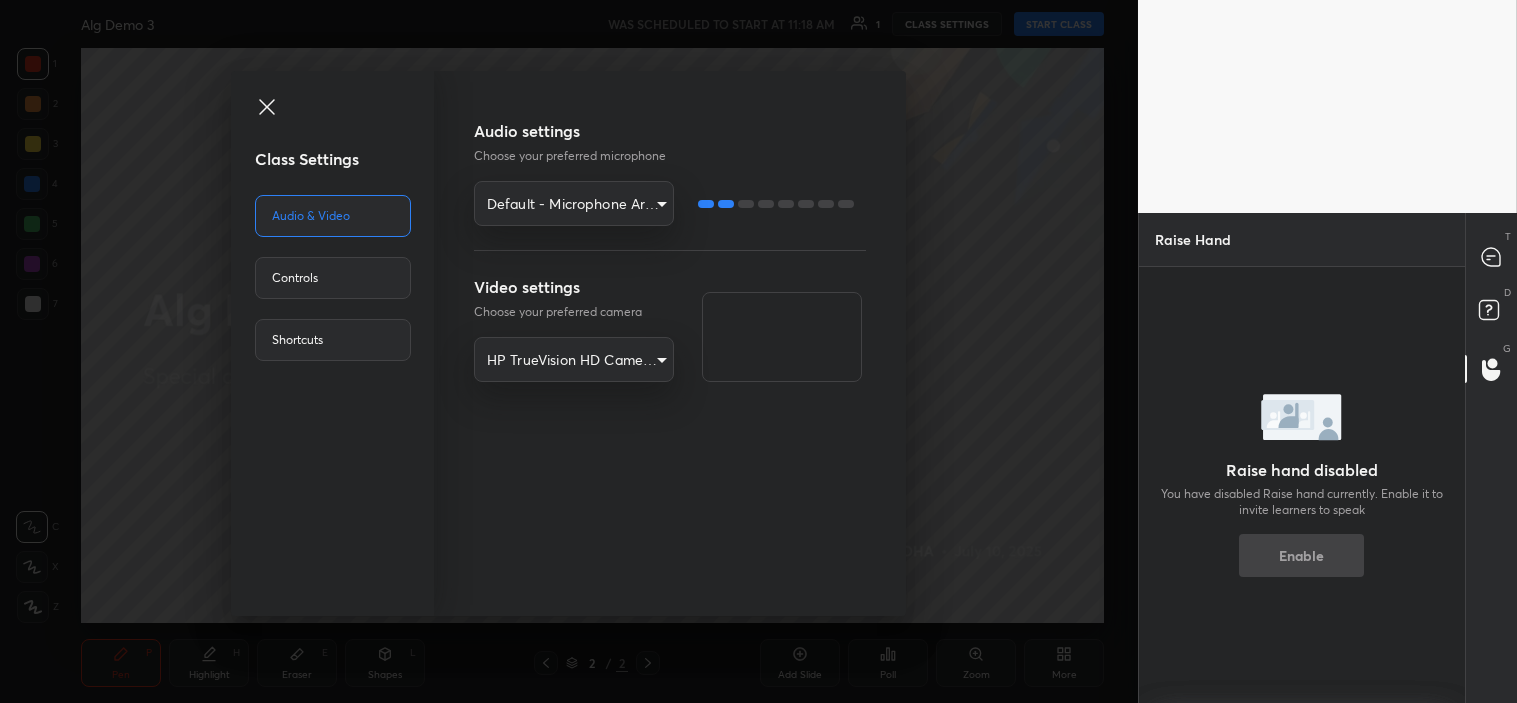 click on "Controls" at bounding box center (333, 278) 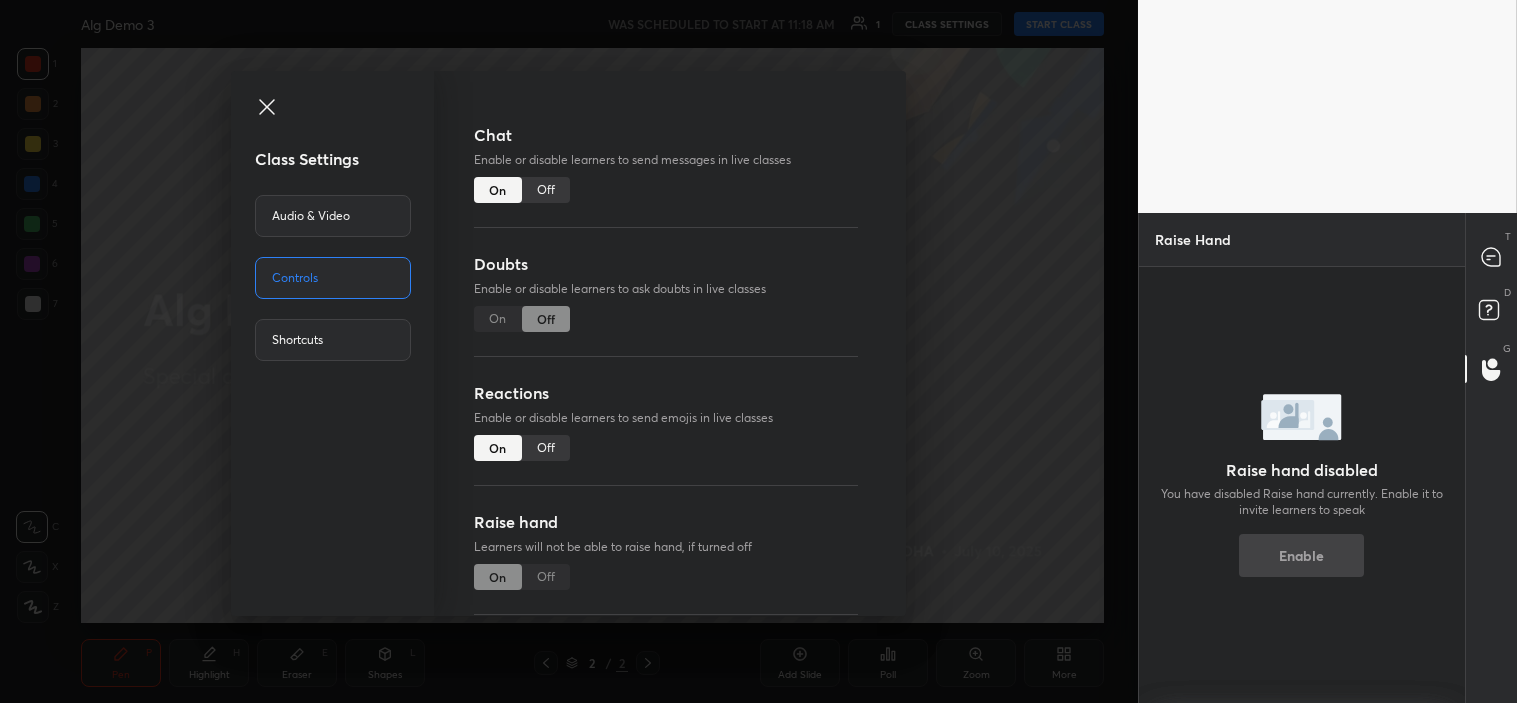 click on "On Off" at bounding box center [522, 319] 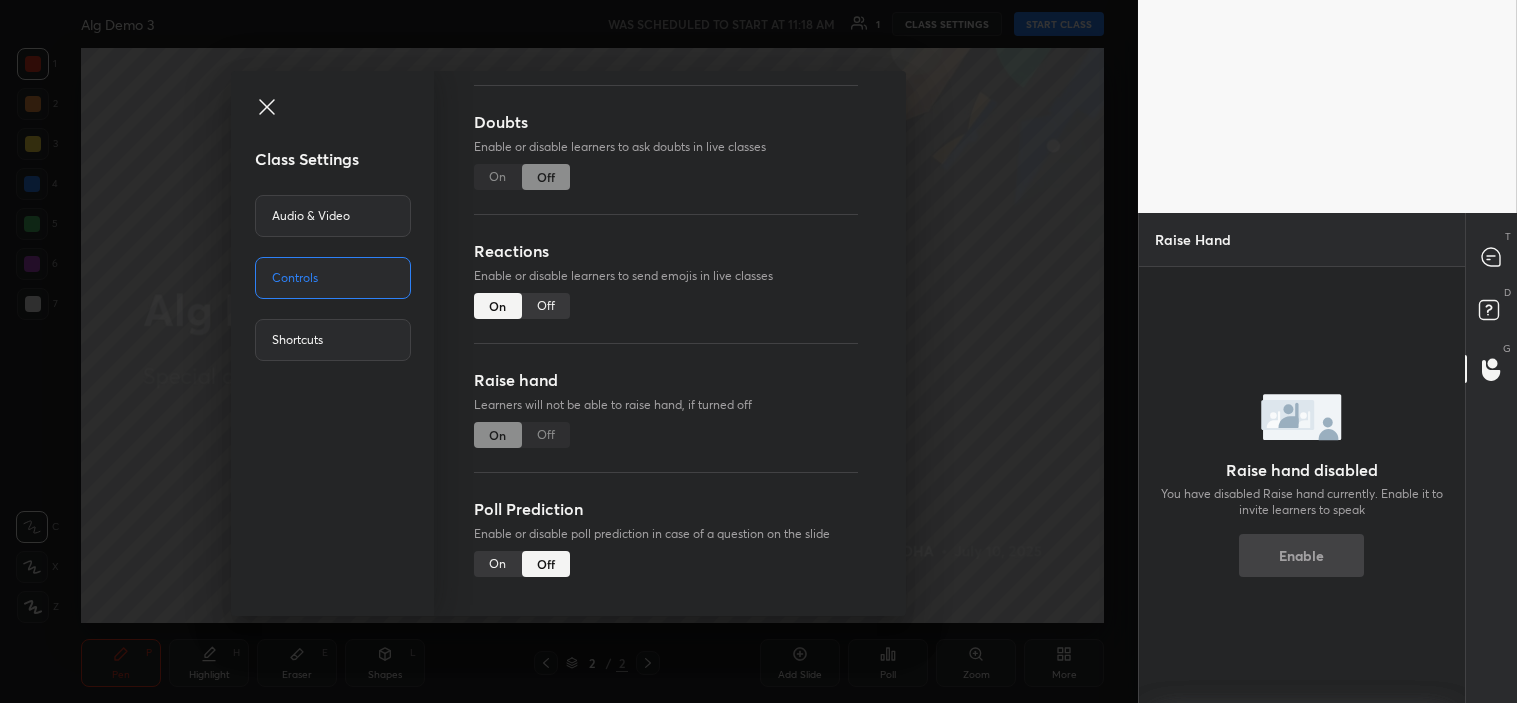 scroll, scrollTop: 157, scrollLeft: 0, axis: vertical 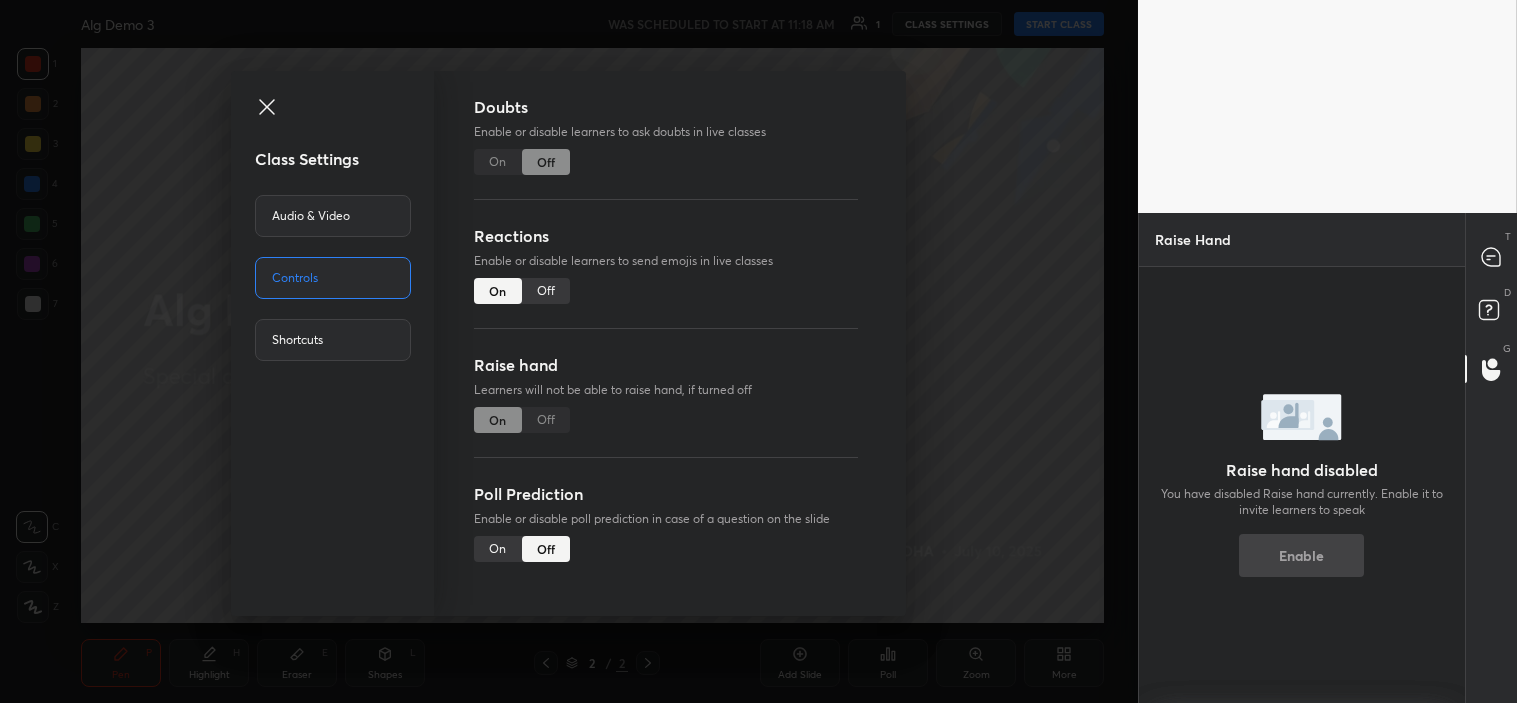 click on "Shortcuts" at bounding box center (333, 340) 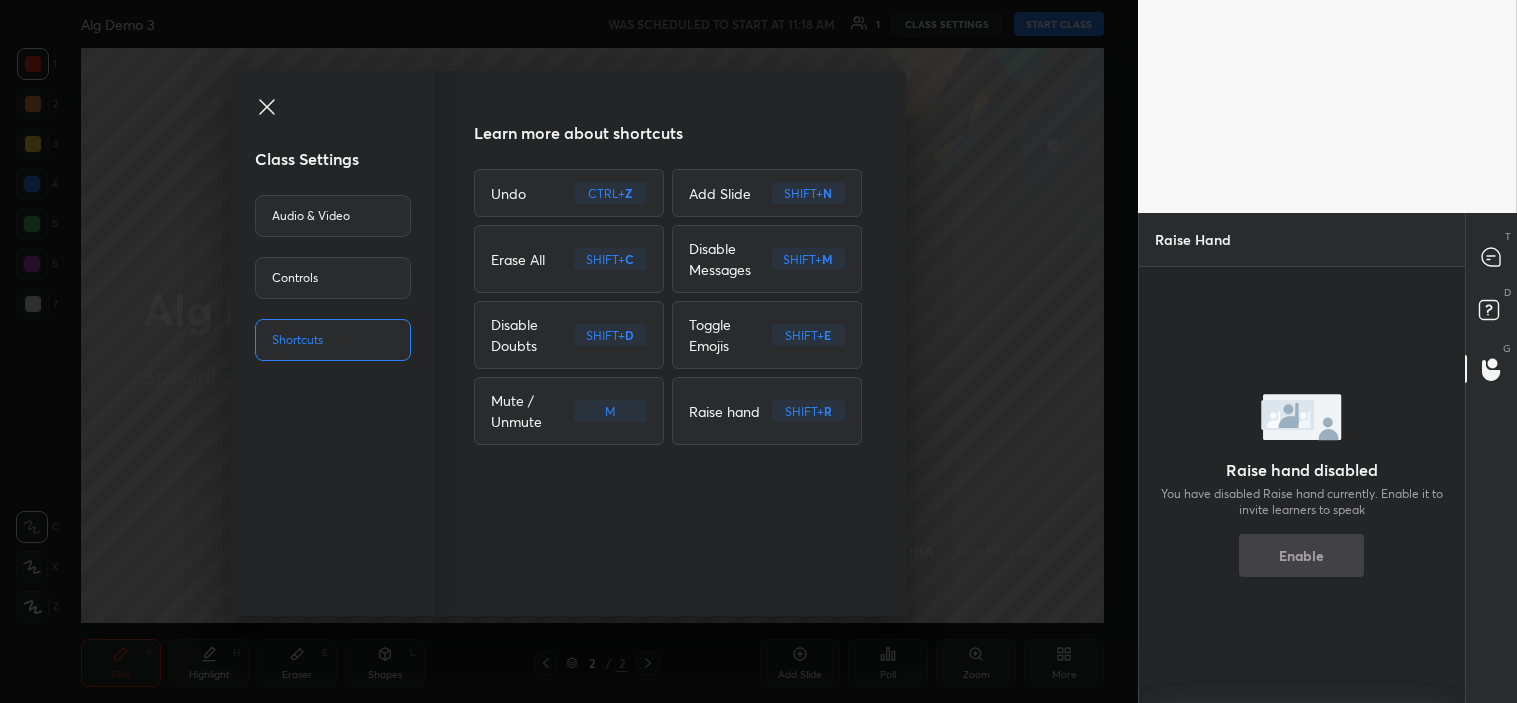 click on "Class Settings Audio & Video Controls Shortcuts Learn more about shortcuts Undo CTRL  +  Z Add Slide SHIFT  +  N Erase All SHIFT  +  C Disable Messages SHIFT  +  M Disable Doubts SHIFT  +  D Toggle Emojis SHIFT  +  E Mute / Unmute M Raise hand SHIFT  +  R" at bounding box center (569, 351) 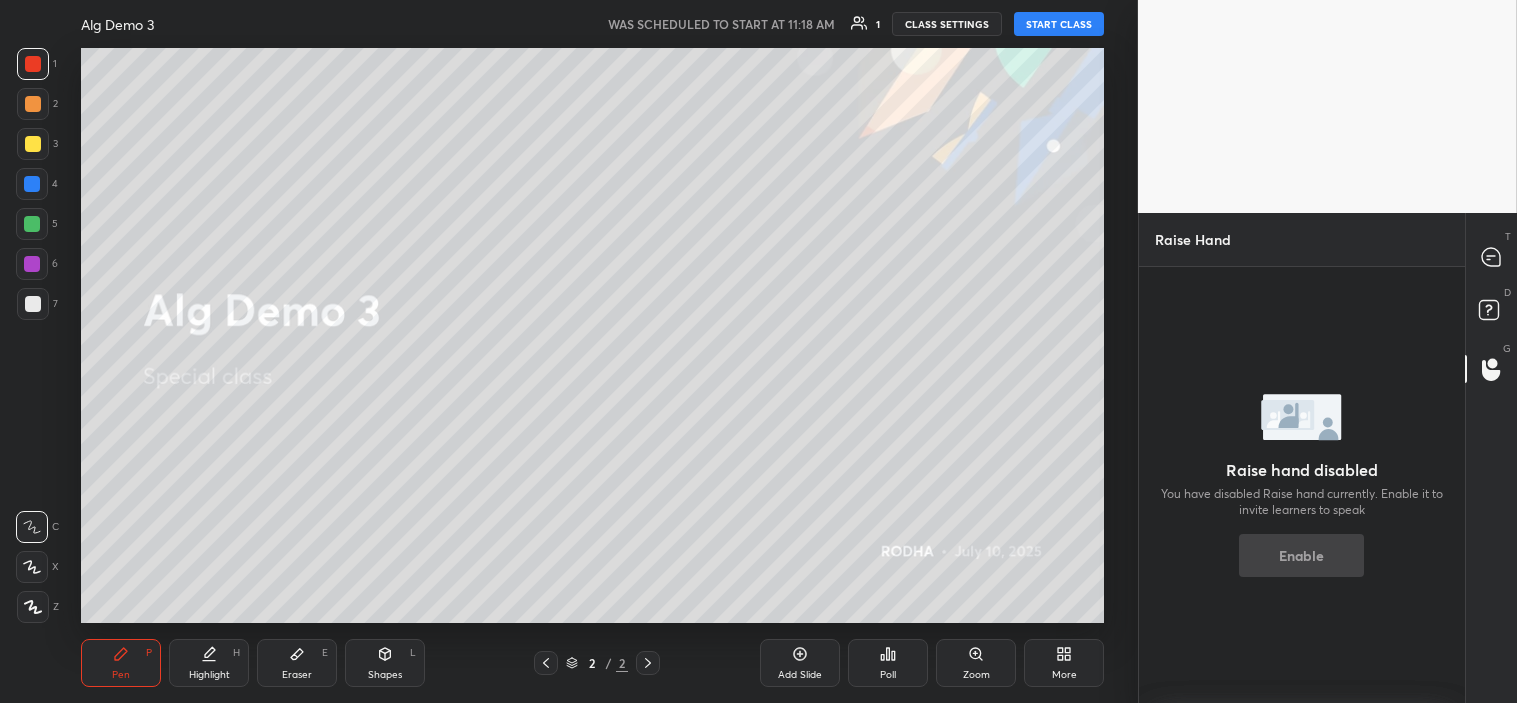 click on "START CLASS" at bounding box center (1059, 24) 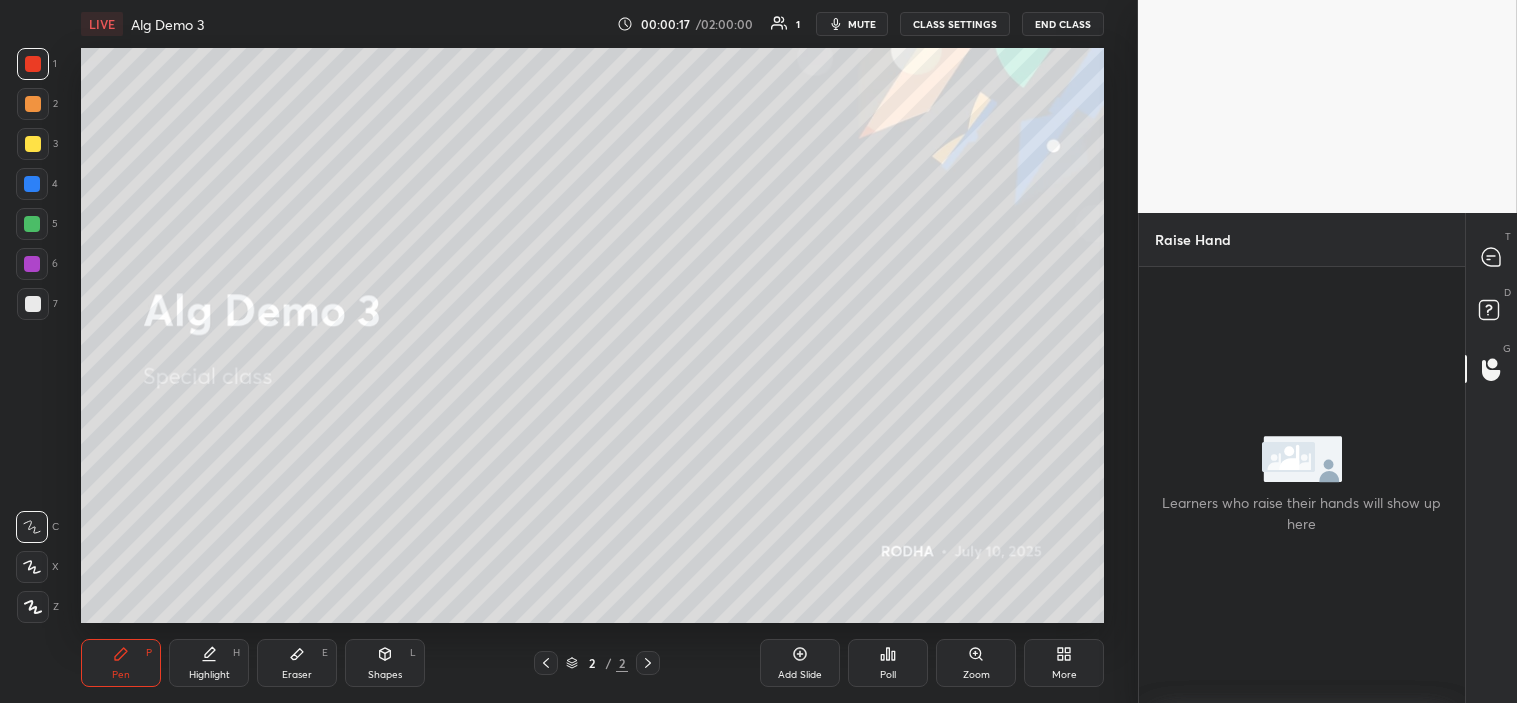 click on "mute" at bounding box center (862, 24) 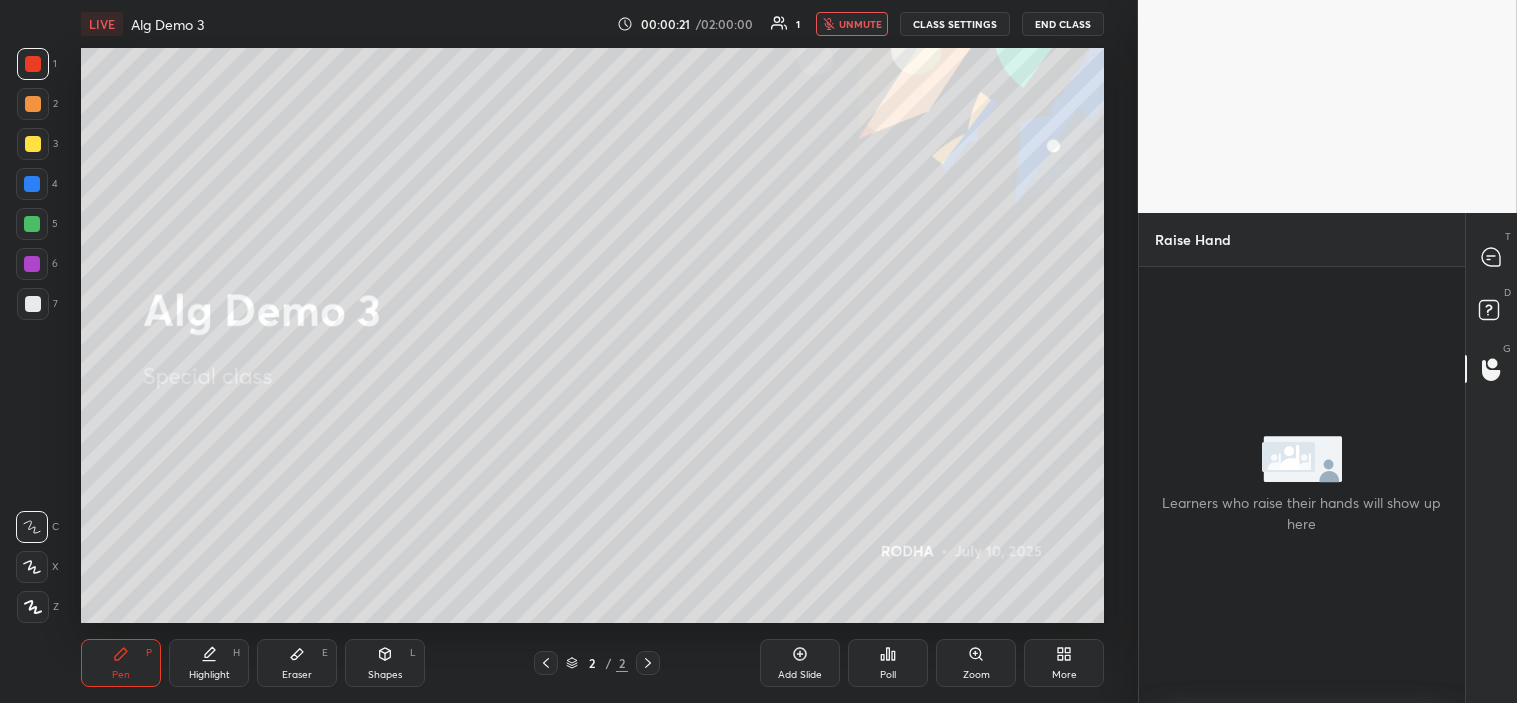 click on "CLASS SETTINGS" at bounding box center (955, 24) 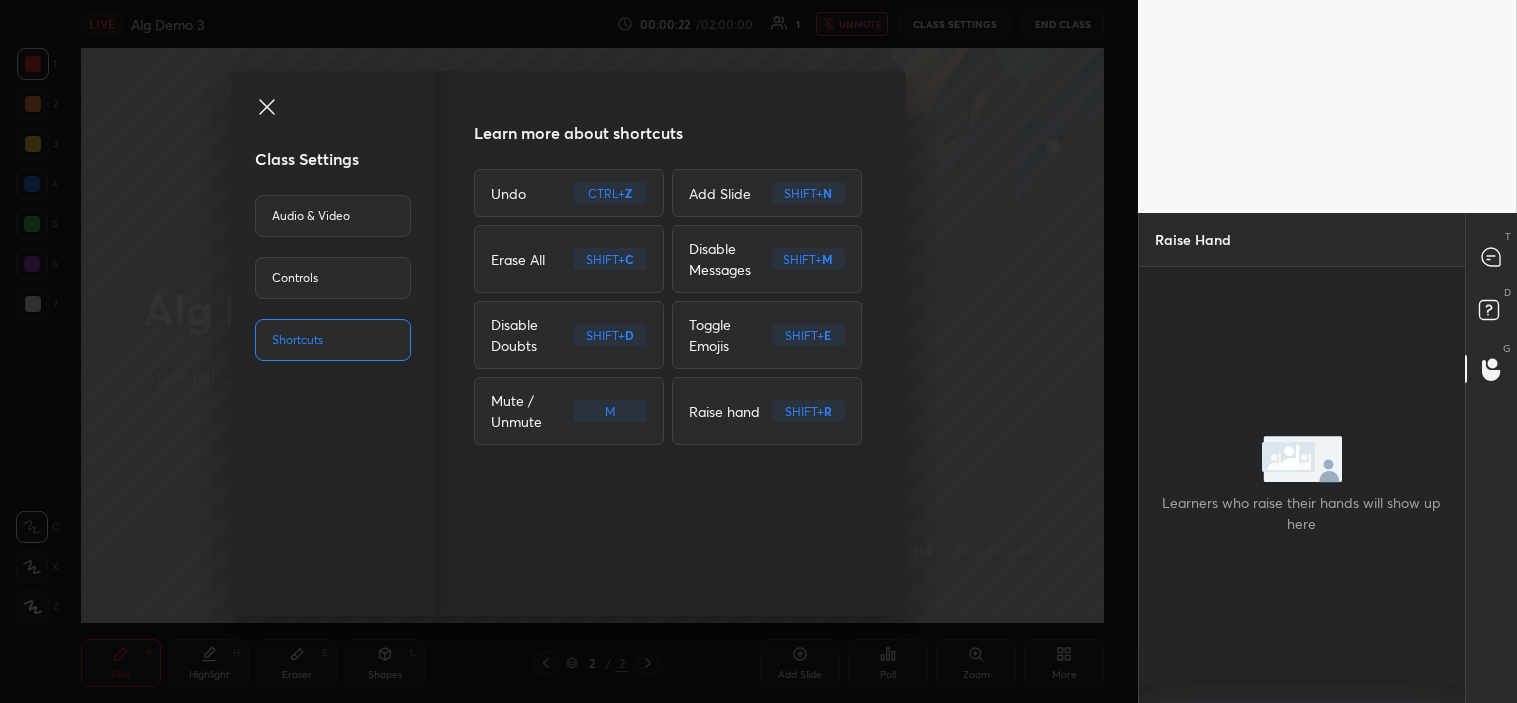 click on "Class Settings Audio & Video Controls Shortcuts Learn more about shortcuts Undo CTRL  +  Z Add Slide SHIFT  +  N Erase All SHIFT  +  C Disable Messages SHIFT  +  M Disable Doubts SHIFT  +  D Toggle Emojis SHIFT  +  E Mute / Unmute M Raise hand SHIFT  +  R" at bounding box center (569, 351) 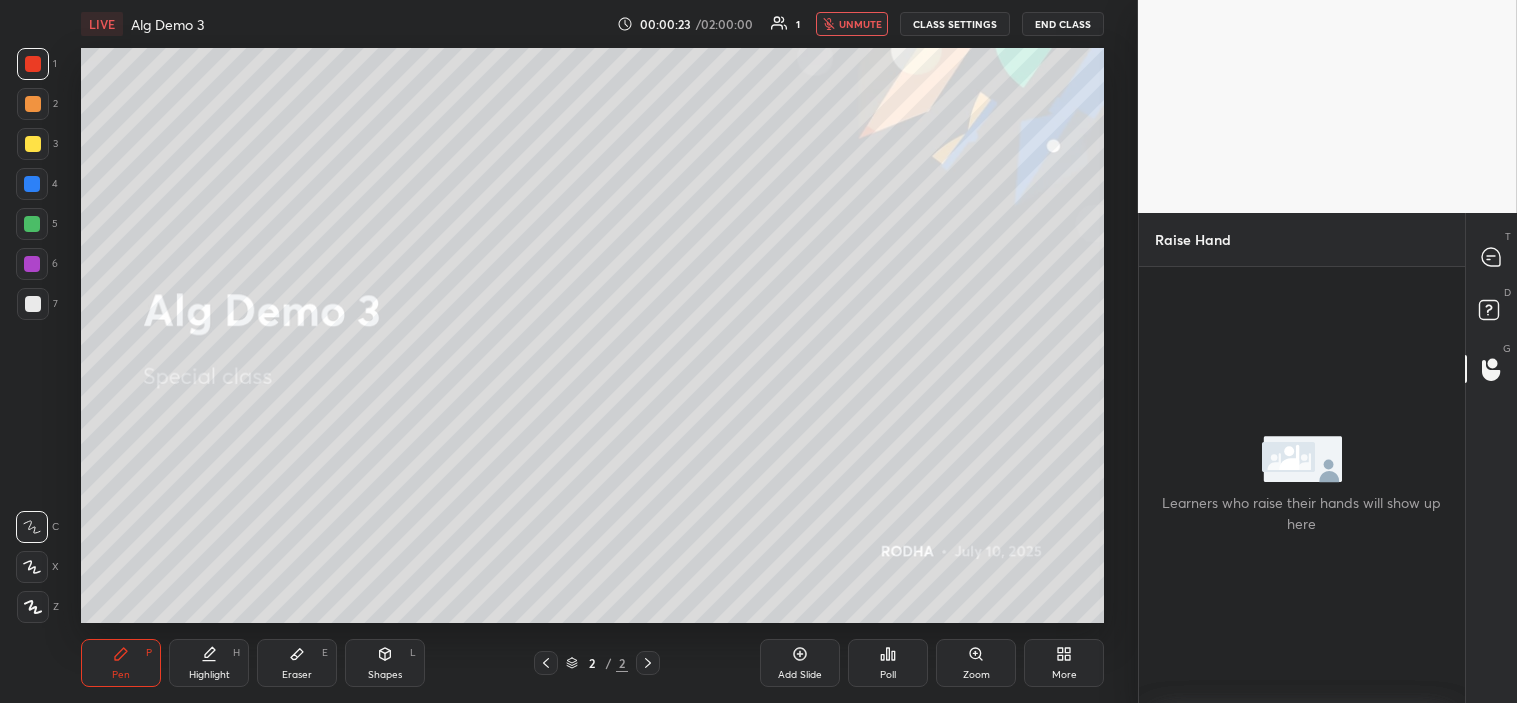 click on "CLASS SETTINGS" at bounding box center (955, 24) 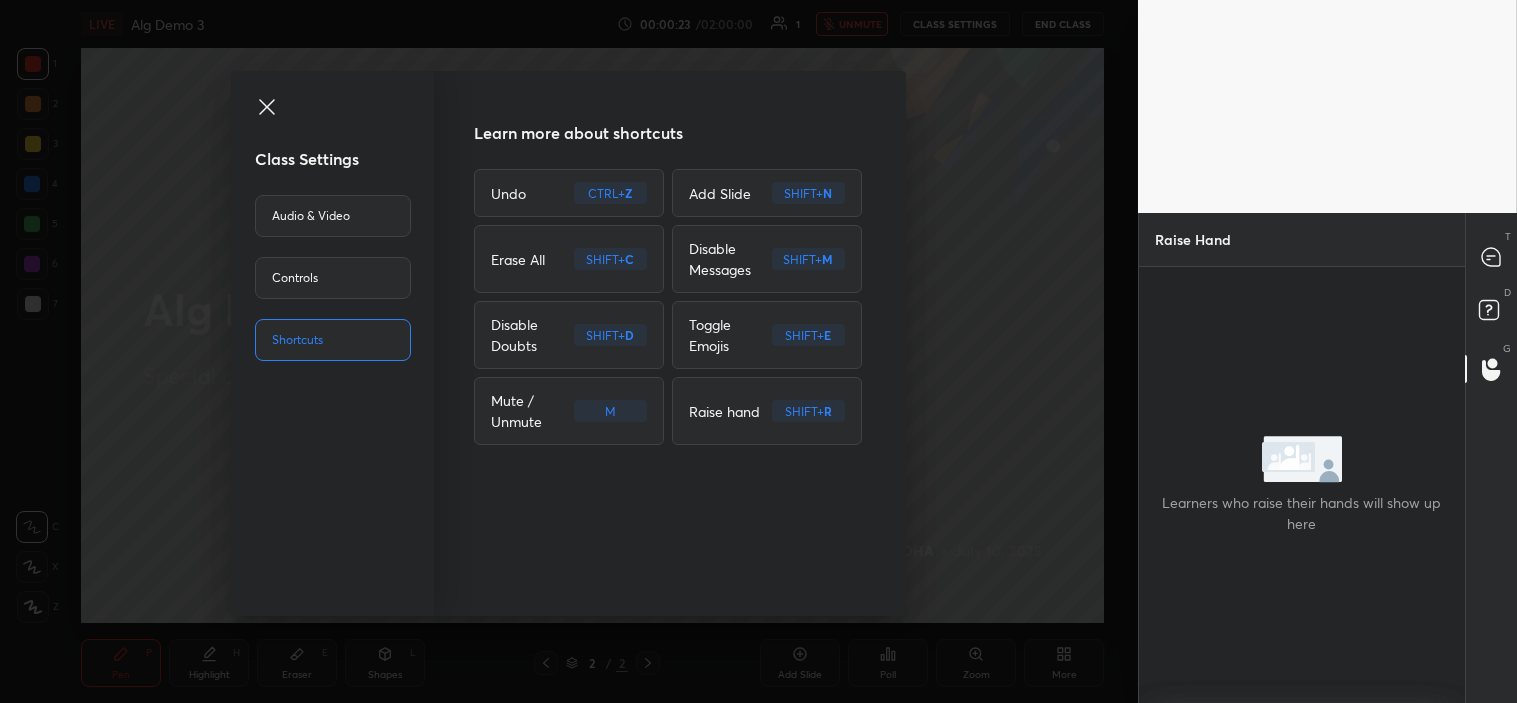 click on "Audio & Video" at bounding box center [333, 216] 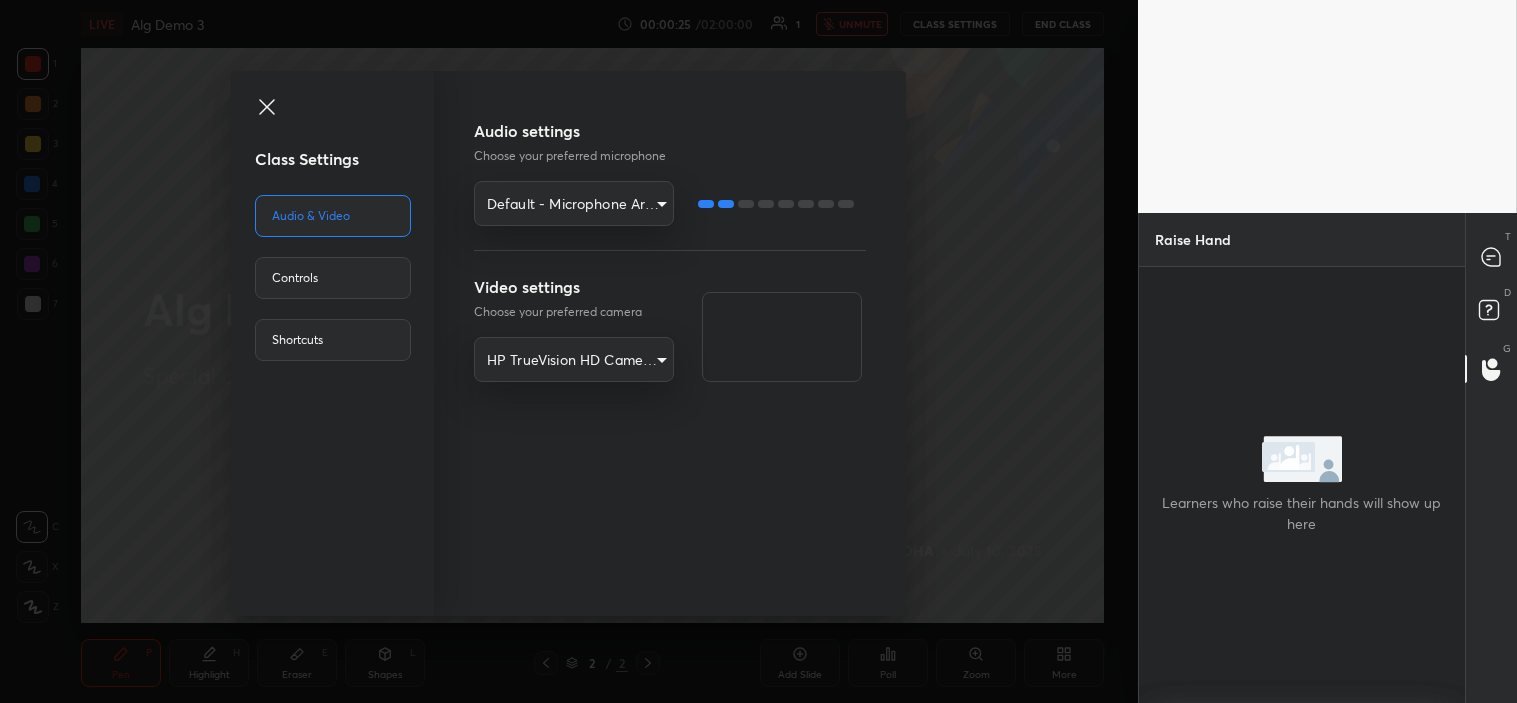 click at bounding box center (782, 337) 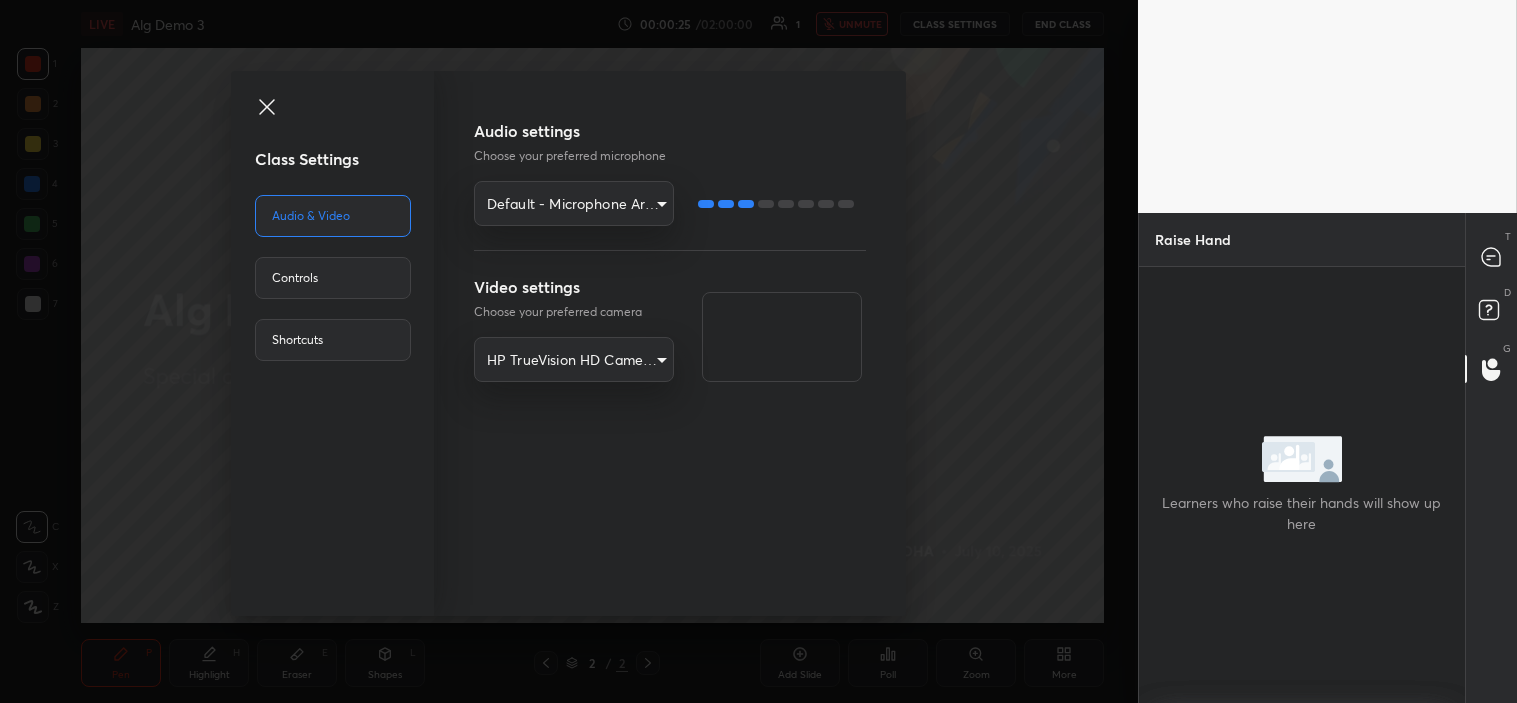 click on "1 2 3 4 5 6 7 R O A L C X Z Erase all   C X Z LIVE Alg Demo 3 00:00:25 /  02:00:00 1 unmute CLASS SETTINGS END CLASS Setting up your live class Poll for   secs No correct answer Start poll Back Alg Demo 3 RODHA Pen P Highlight H Eraser E Shapes L 2 / 2 Add Slide Poll Zoom More Raise Hand Enable hand raising Enable raise hand to speak to learners. Once enabled, chat will be turned off temporarily. Enable x   Doubts asked by learners will show up here NEW DOUBTS ASKED Learners who raise their hands will show up here Guidelines Please maintain decorum while talking to the educator in class. Inappropriate comments, cursing, or self-promotion are not allowed and may lead to a permanent ban from the platform. Got it Can't raise hand Looks like educator just invited you to speak. Please wait before you can raise your hand again. Got it T Messages (T) D Doubts (D) G Raise Hand (G) Prioritize Iconic learners Invite Iconic learners to speak with you first, ahead of Plus learners Got it Report an issue Buffering ​" at bounding box center (758, 351) 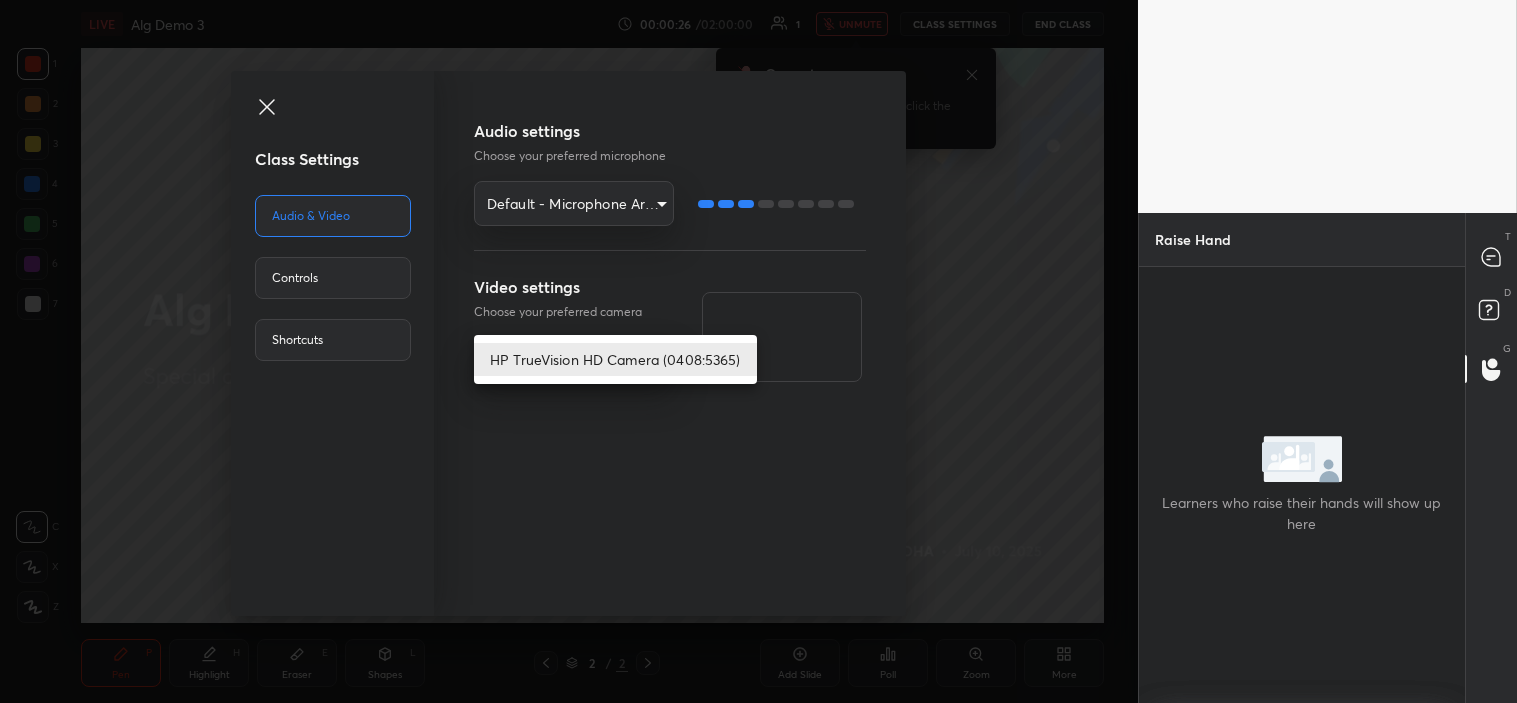click on "HP TrueVision HD Camera (0408:5365)" at bounding box center [615, 359] 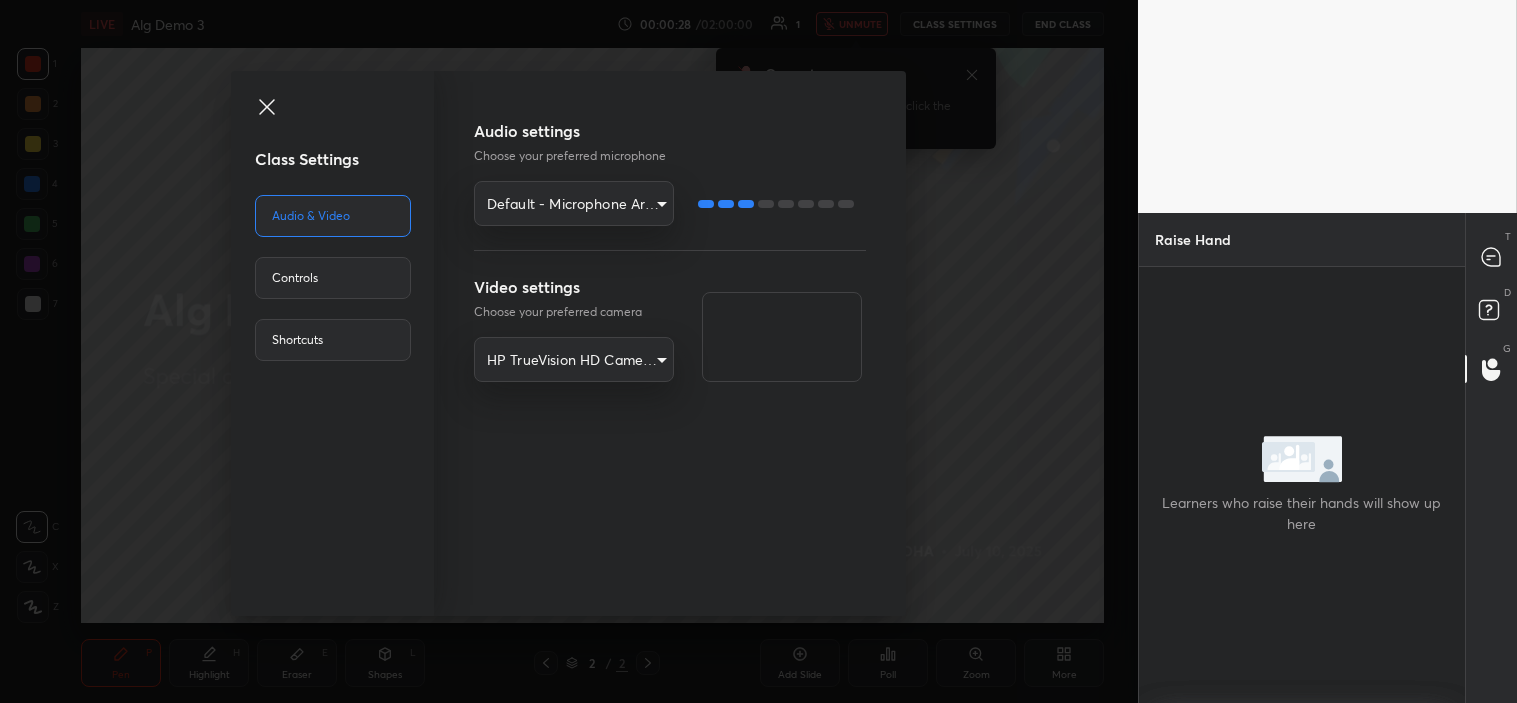 click on "Class Settings Audio & Video Controls Shortcuts Audio settings Choose your preferred microphone Default - Microphone Array (Intel® Smart Sound Technology for Digital Microphones) default Video settings Choose your preferred camera HP TrueVision HD Camera (0408:5365) 59c8ceed8519be106f06d2bd7dba6447ae7dc2f25c388f991d5664a22853e26b" at bounding box center [569, 351] 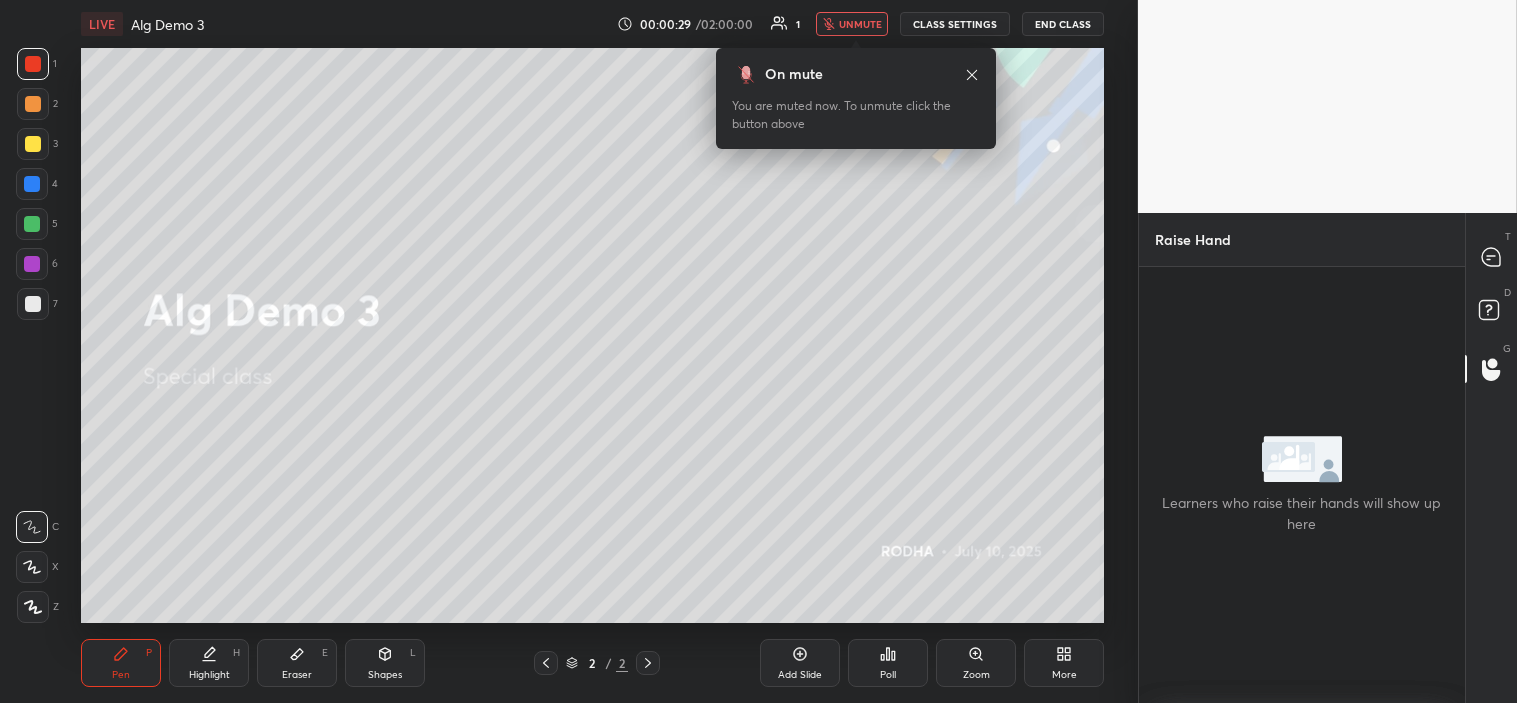 click on "END CLASS" at bounding box center [1063, 24] 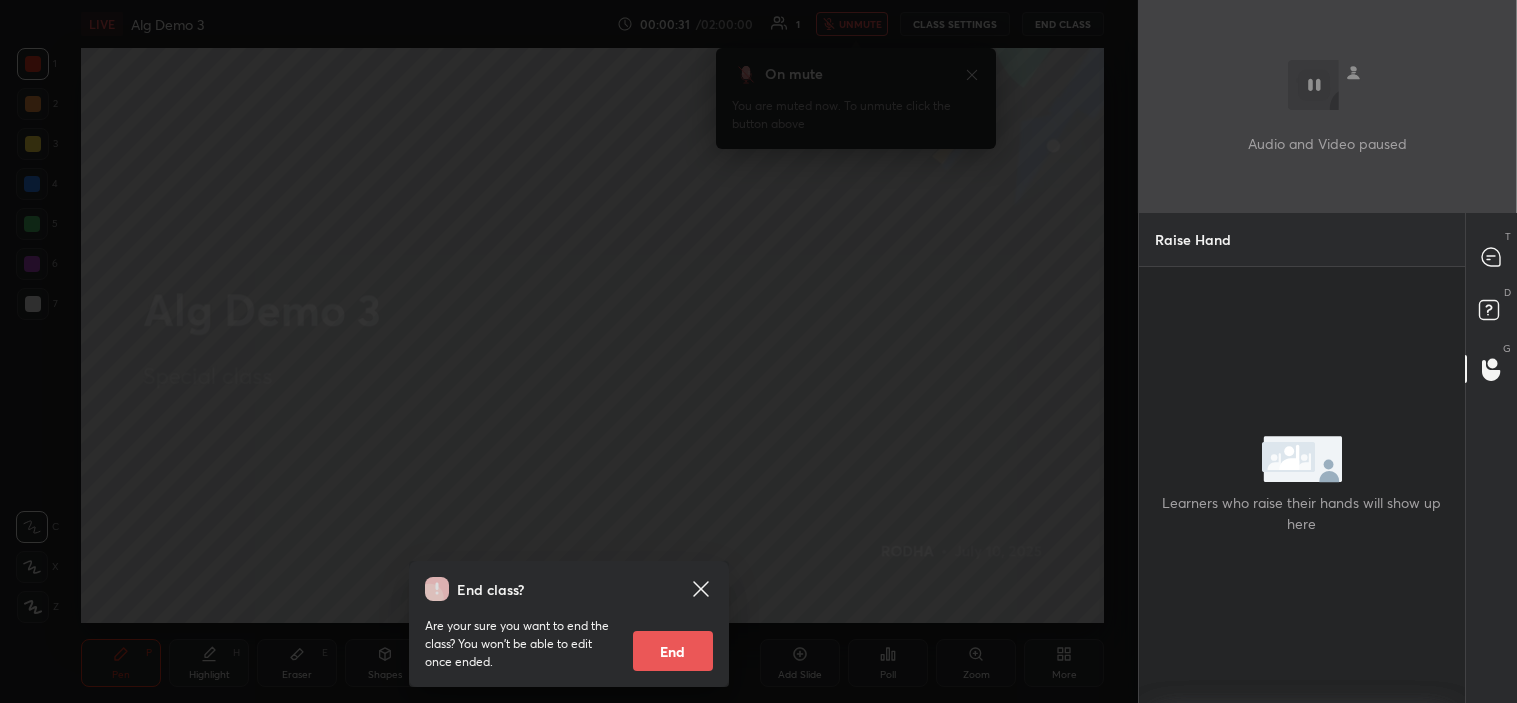 click on "End" at bounding box center [673, 651] 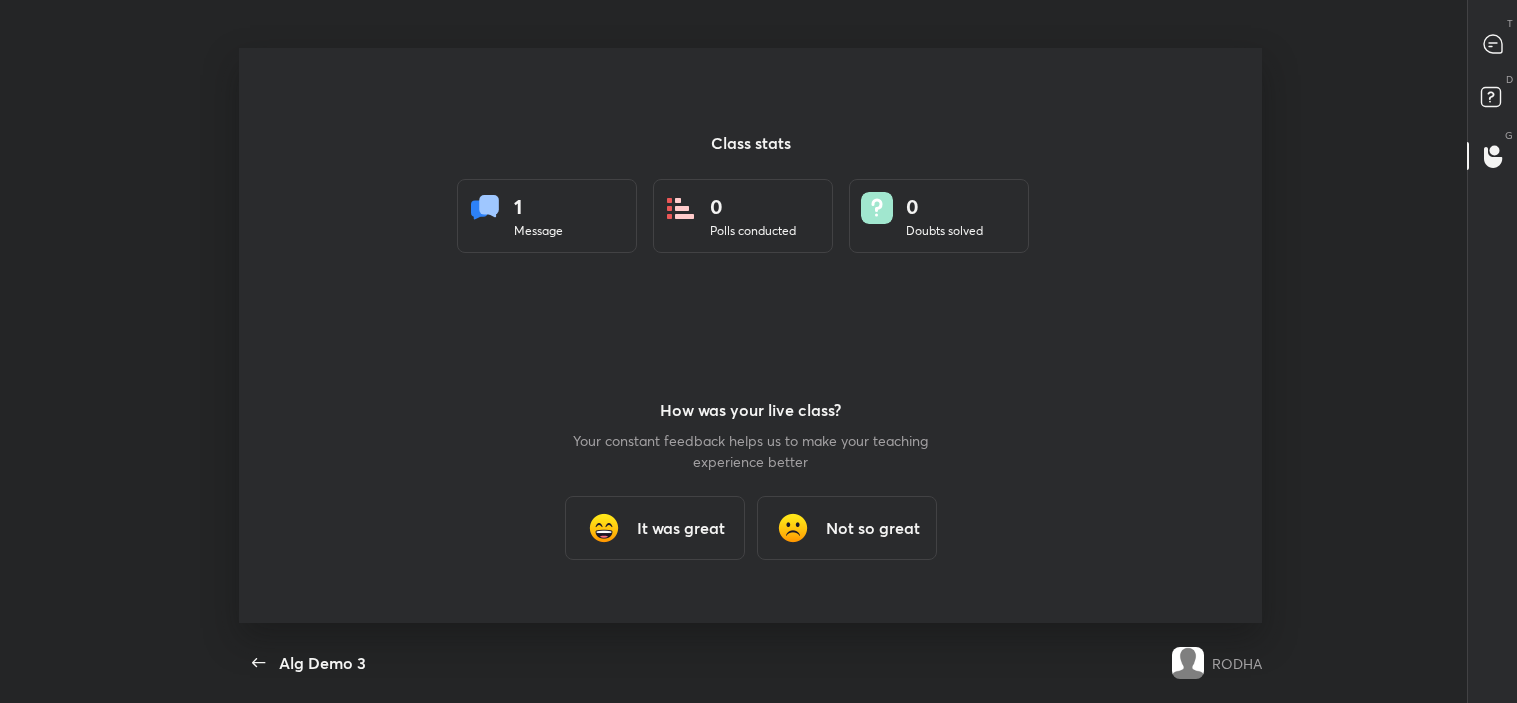 scroll, scrollTop: 99424, scrollLeft: 98666, axis: both 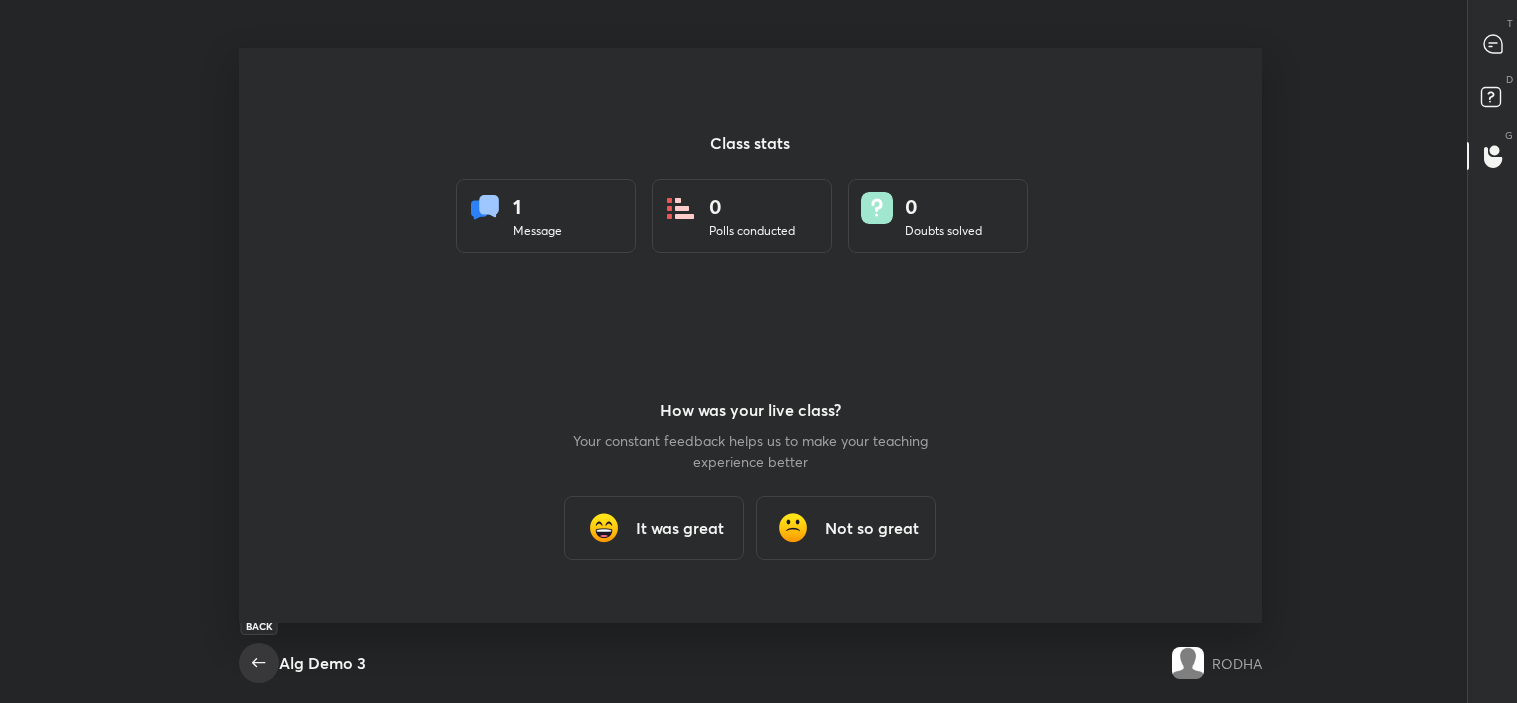 click 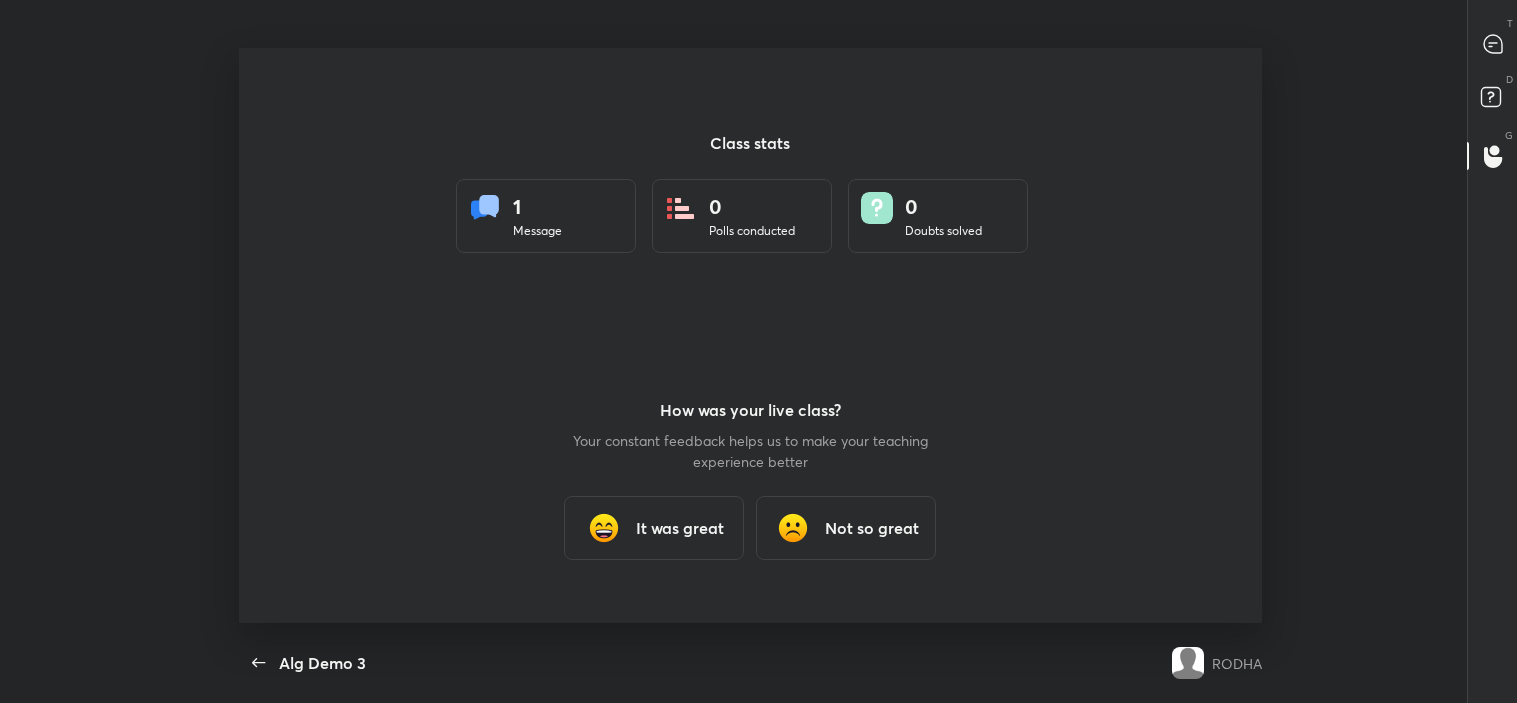 click on "Alg Demo 3 1 CLASS SETTINGS END CLASS Class stats 1 Message 0 Polls conducted 0 Doubts solved How was your live class? Your constant feedback helps us to make your teaching experience better It was great Not so great It was great Not so great What disappointed you? Interface Technical Issues Tools Performance ​ Submit Thanks for the feedback! Setting up your live class Back Alg Demo 3 RODHA Pen P Highlight H Eraser E Shapes L 2 / 2 Add Slide Poll Zoom More Enable hand raising Enable raise hand to speak to learners. Once enabled, chat will be turned off temporarily. Enable x   Doubts asked by learners will show up here NEW DOUBTS ASKED [PERSON_NAME] hand disabled You have disabled Raise hand currently. Enable it to invite learners to speak Enable Guidelines Please maintain decorum while talking to the educator in class. Inappropriate comments, cursing, or self-promotion are not allowed and may lead to a permanent ban from the platform. Got it Can't raise hand Got it T Messages (T) D Doubts (D) G Raise Hand (G) ​" at bounding box center (758, 0) 